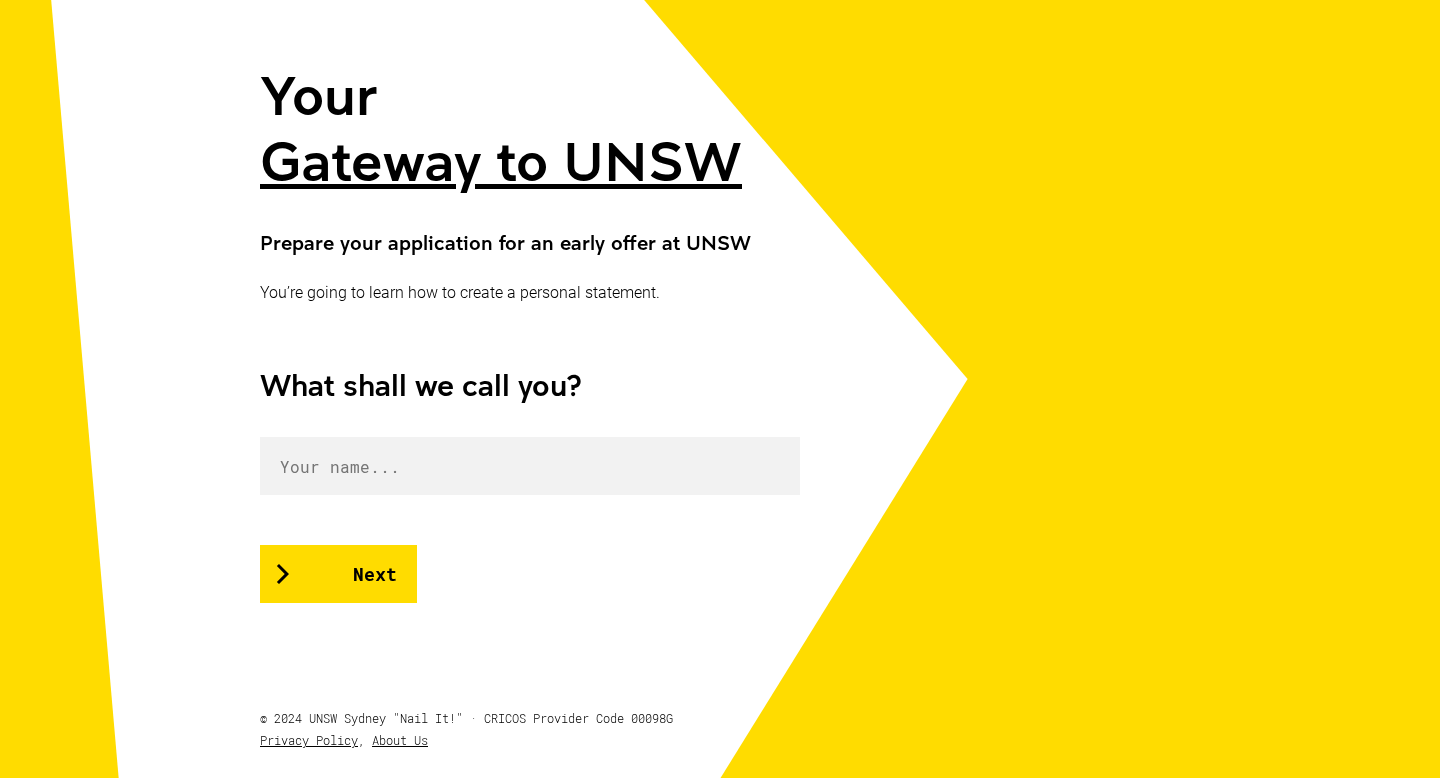 scroll, scrollTop: 372, scrollLeft: 0, axis: vertical 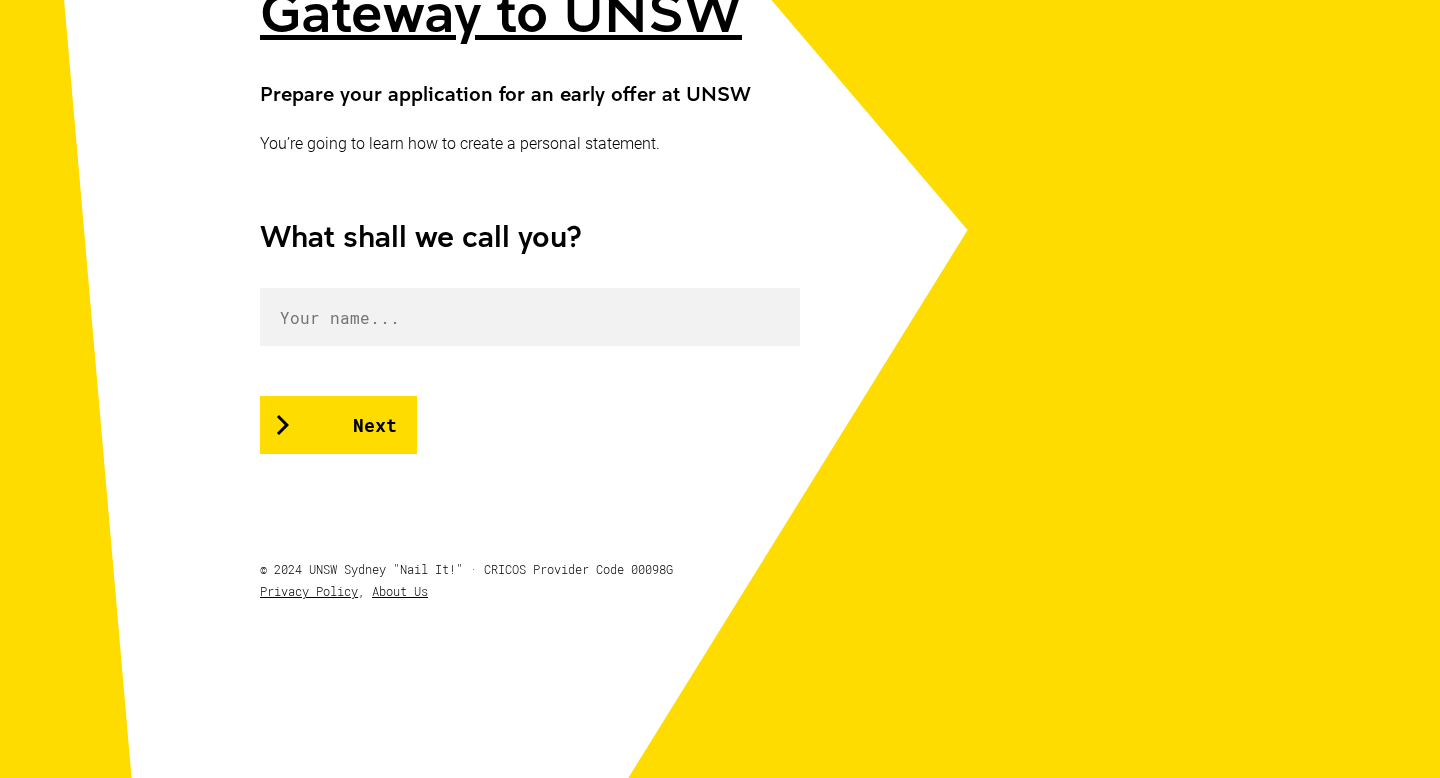 click on "Your Gateway to UNSW Prepare your application for an early offer at UNSW You’re going to learn how to create a personal statement. What shall we call you? Next" at bounding box center [530, 183] 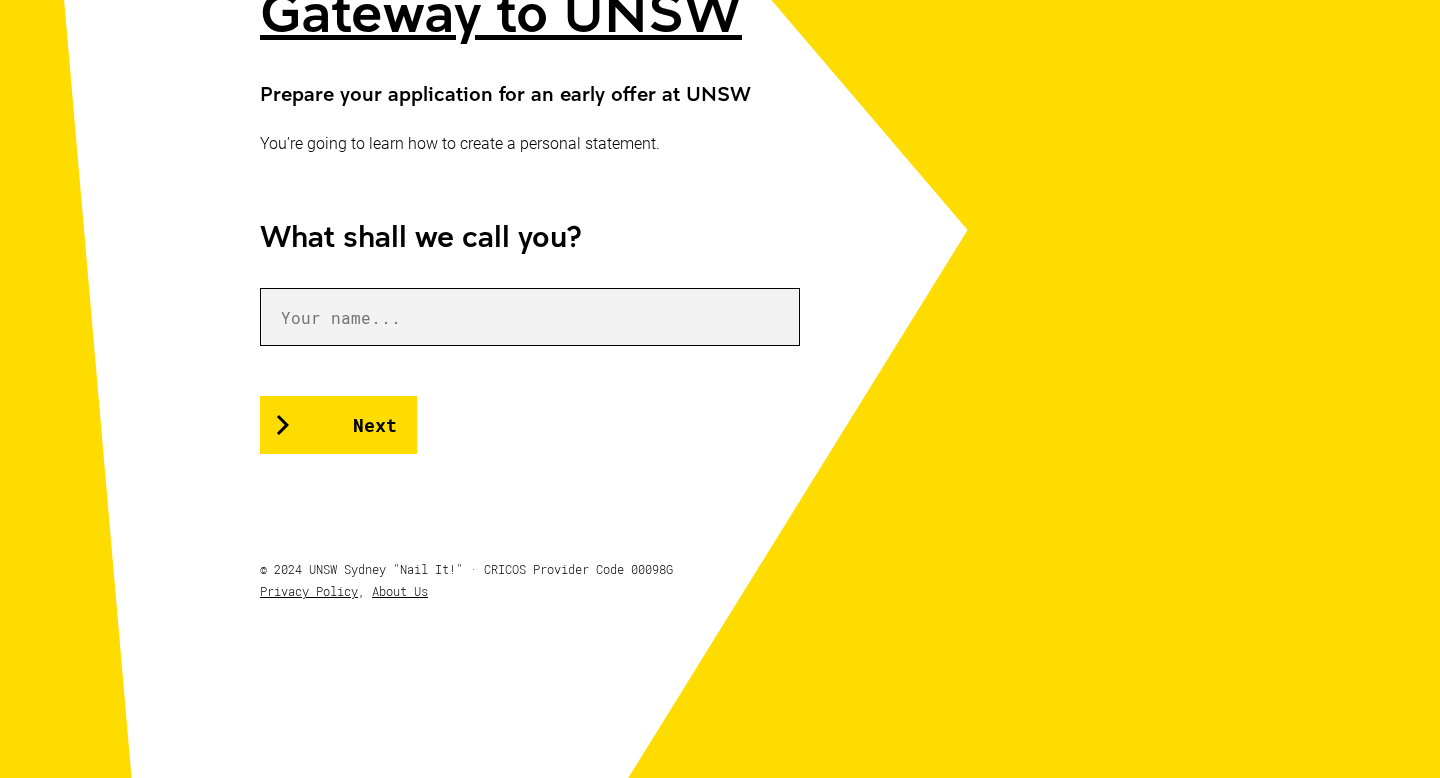 click at bounding box center (530, 317) 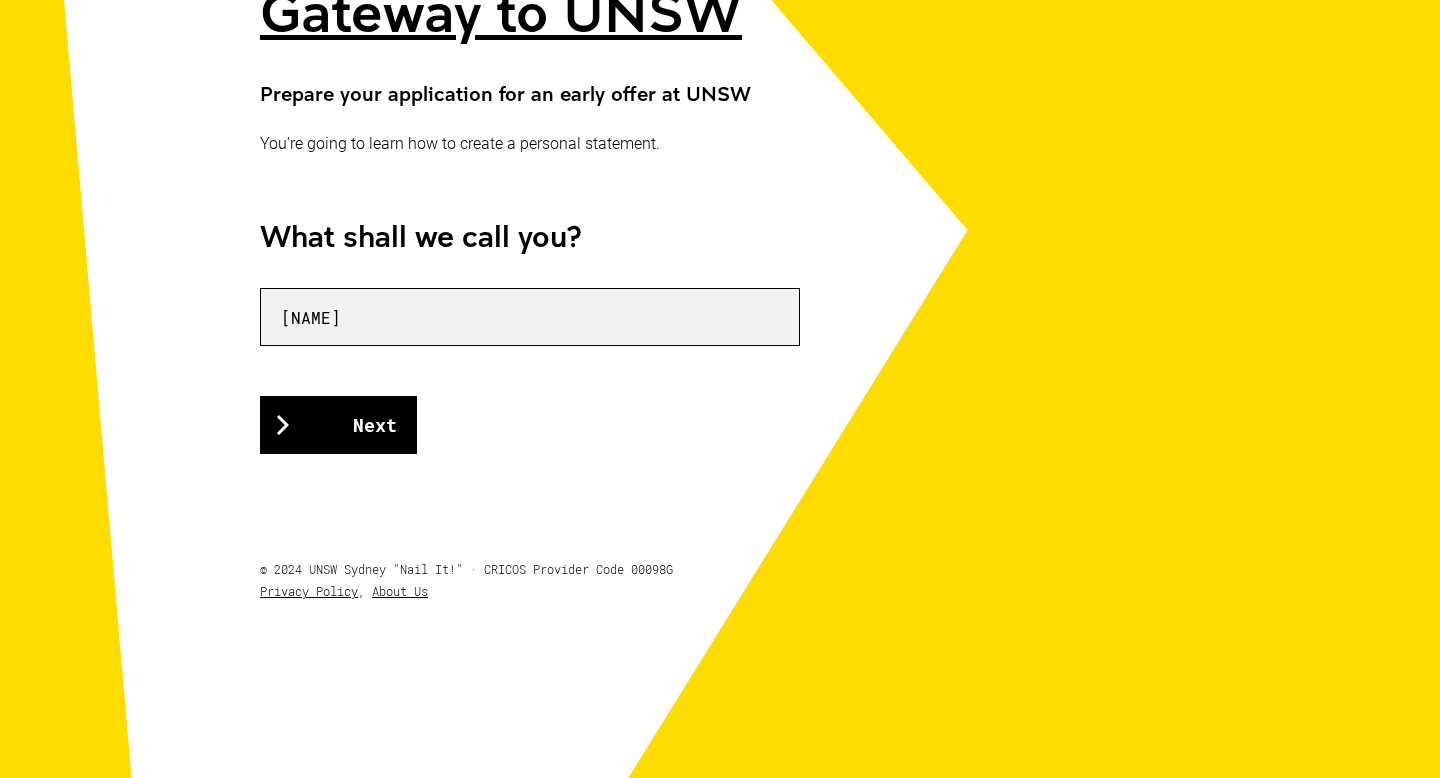 type on "[FIRST]" 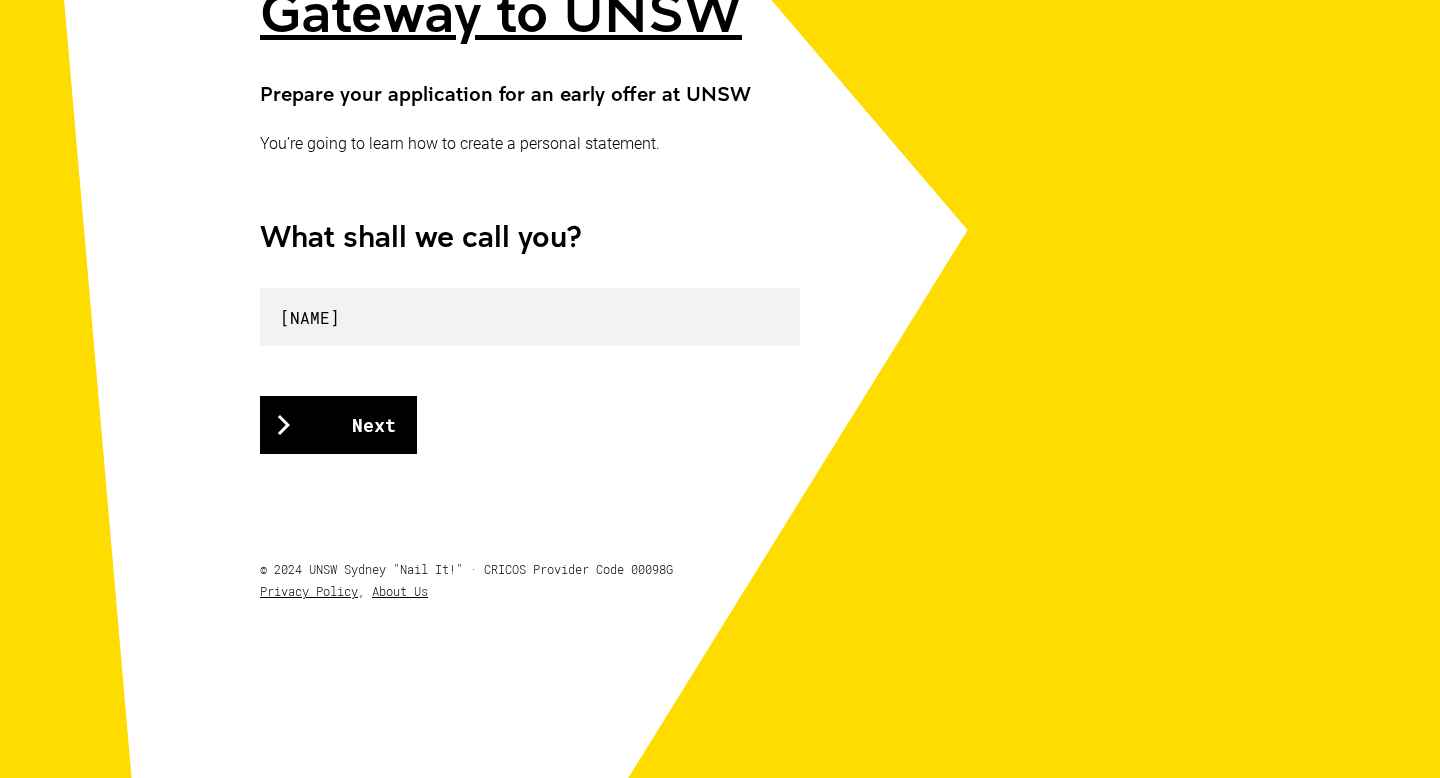 click on "Next" at bounding box center (338, 425) 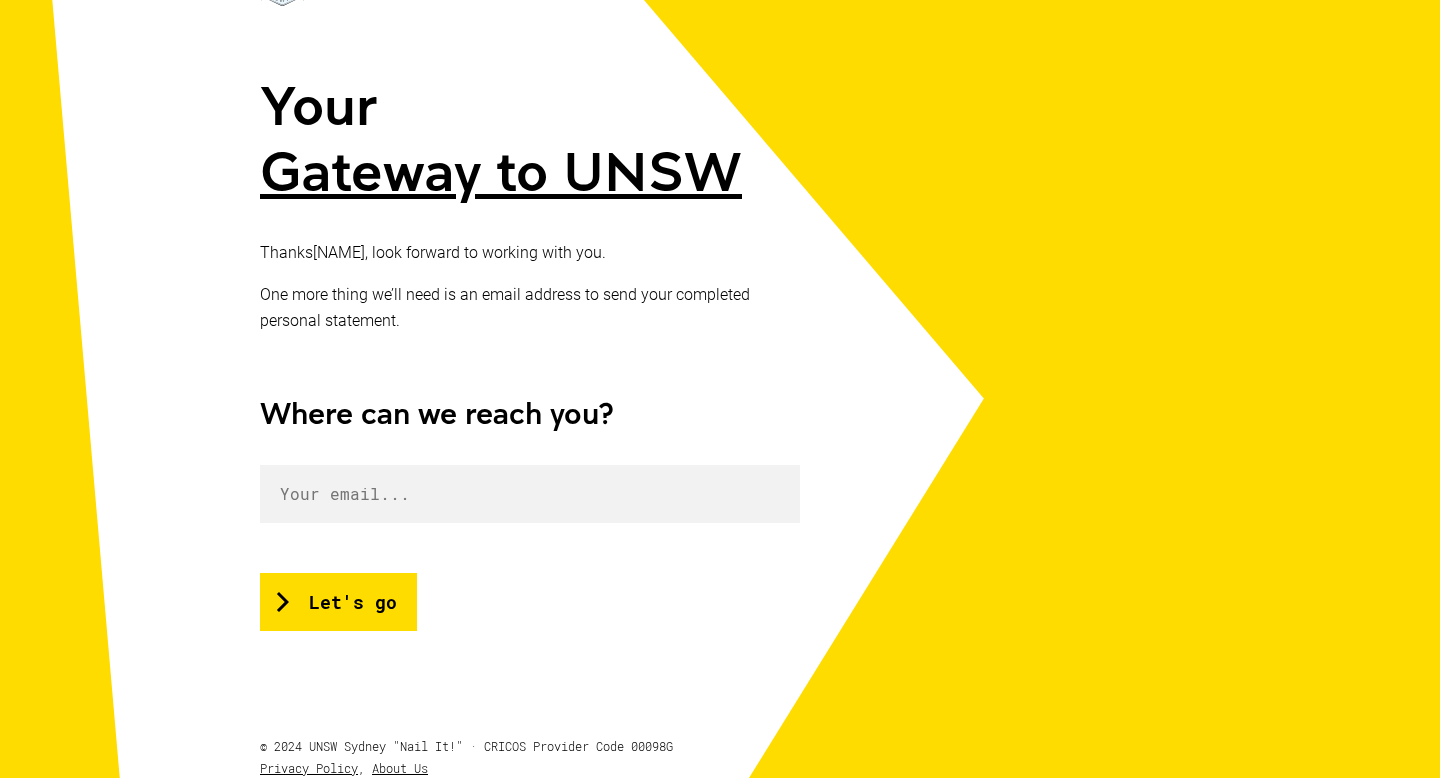 scroll, scrollTop: 215, scrollLeft: 0, axis: vertical 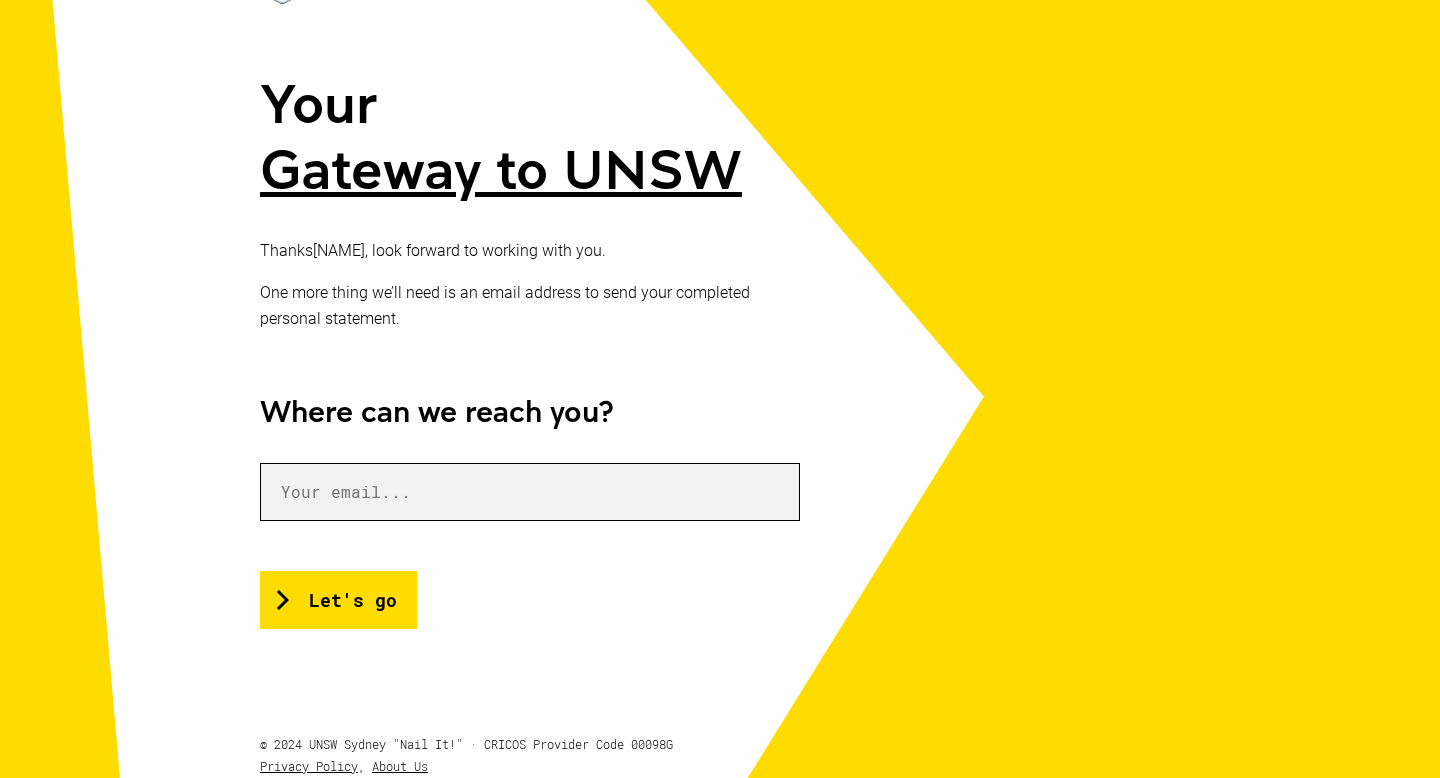 click at bounding box center (530, 492) 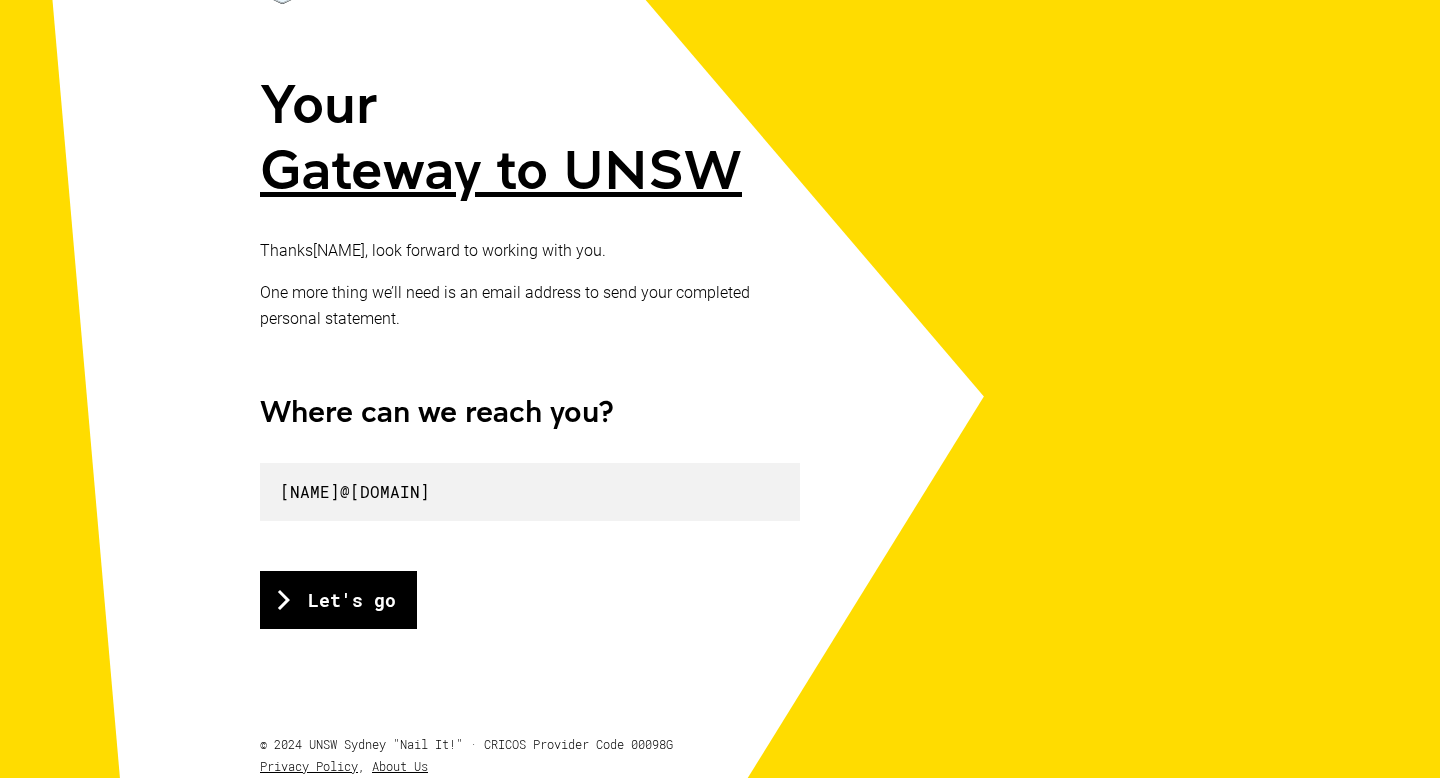 click on "Let's go" at bounding box center [338, 600] 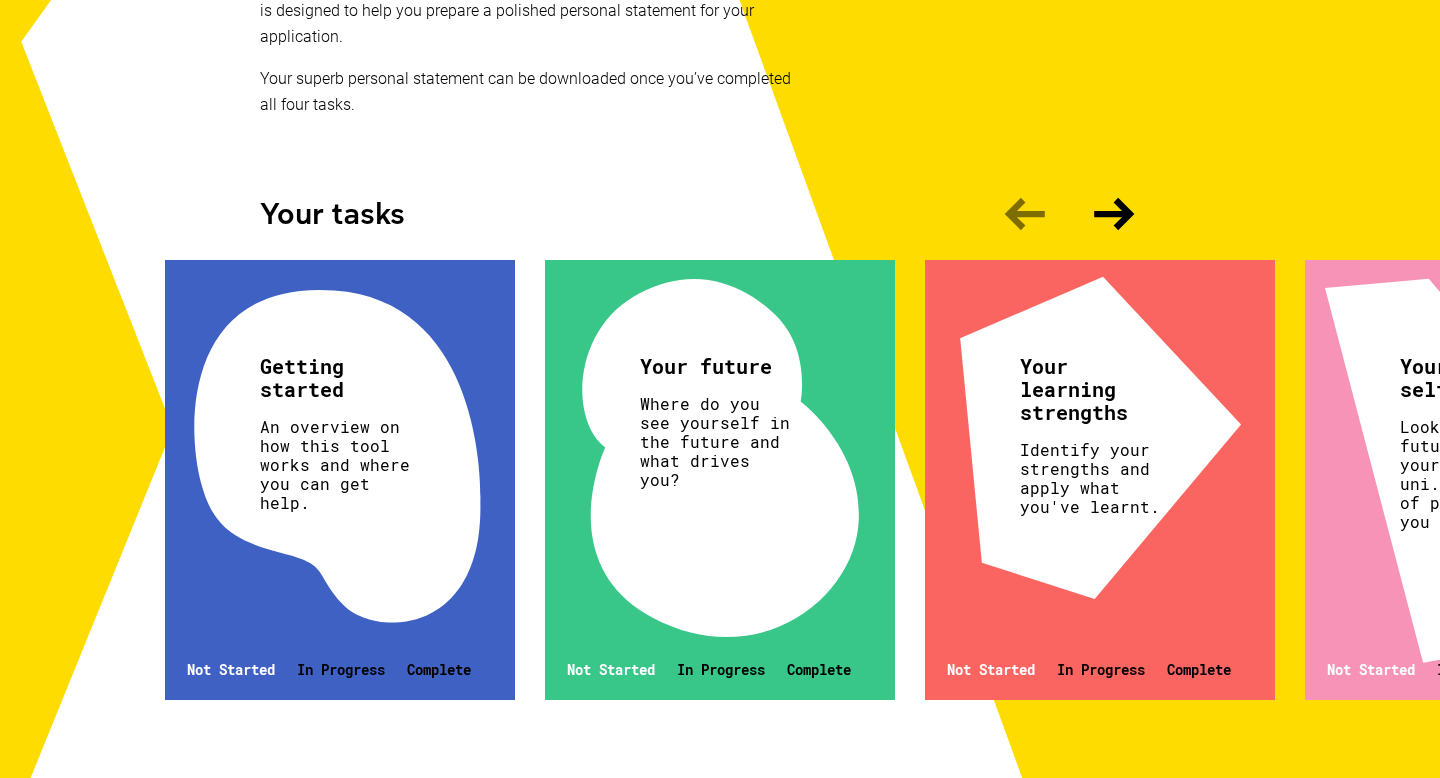 scroll, scrollTop: 483, scrollLeft: 0, axis: vertical 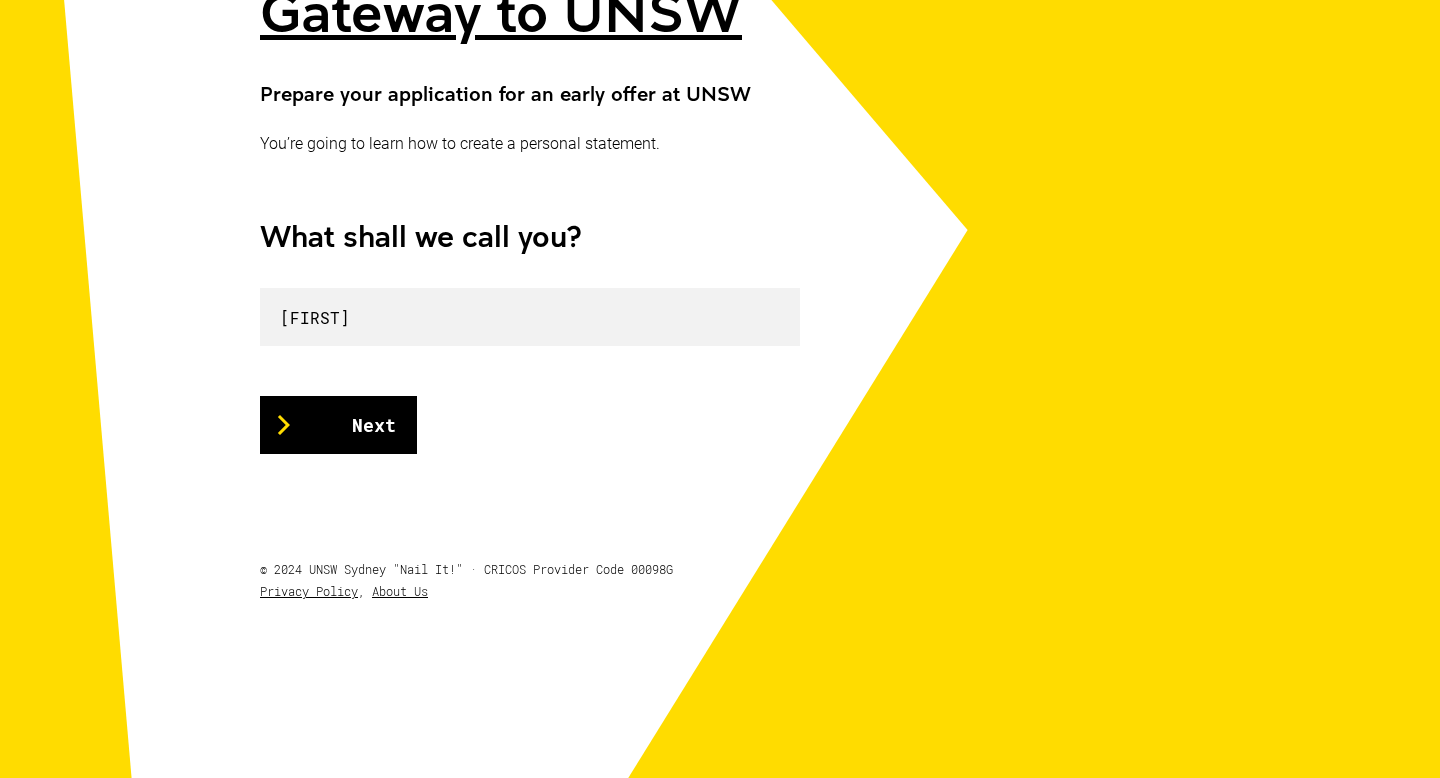 click on "Next" at bounding box center [338, 425] 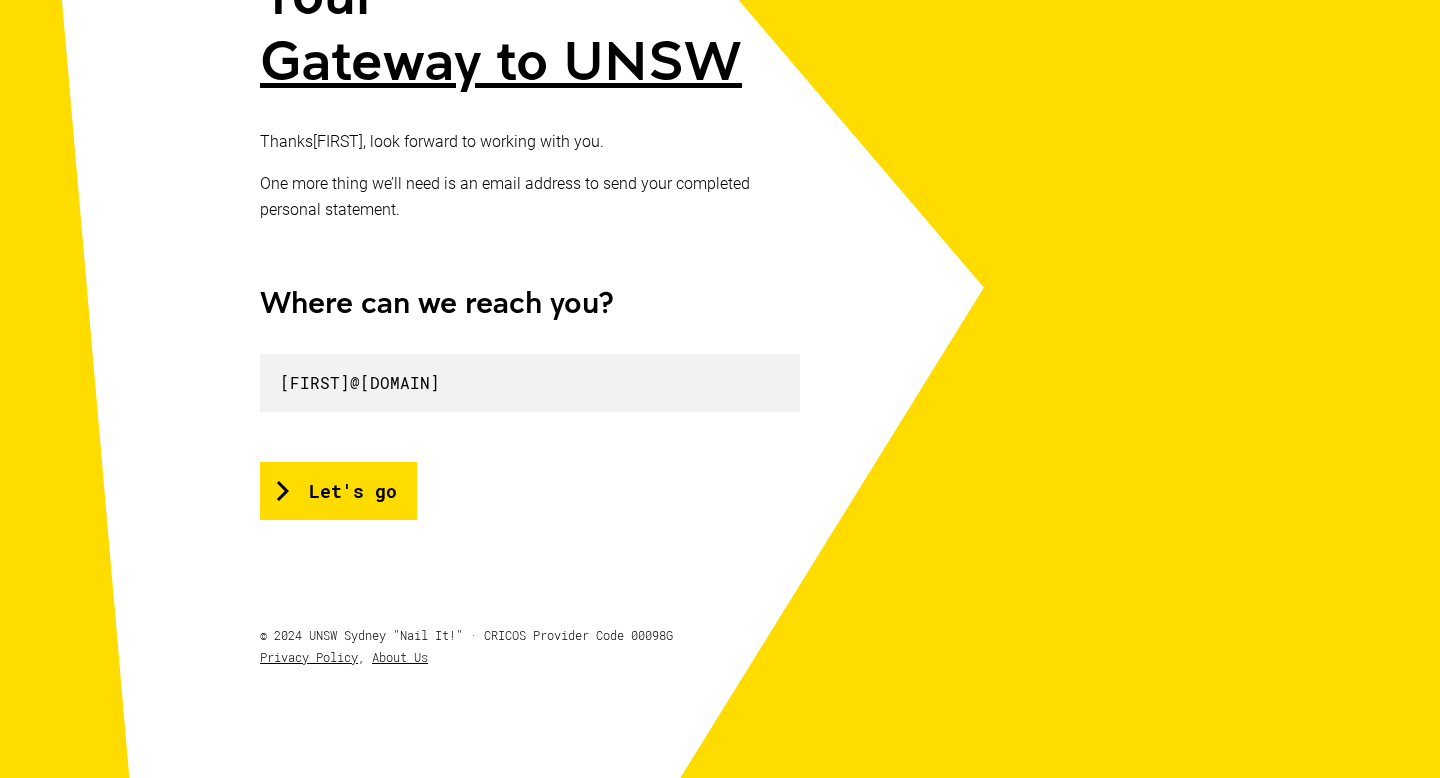 scroll, scrollTop: 389, scrollLeft: 0, axis: vertical 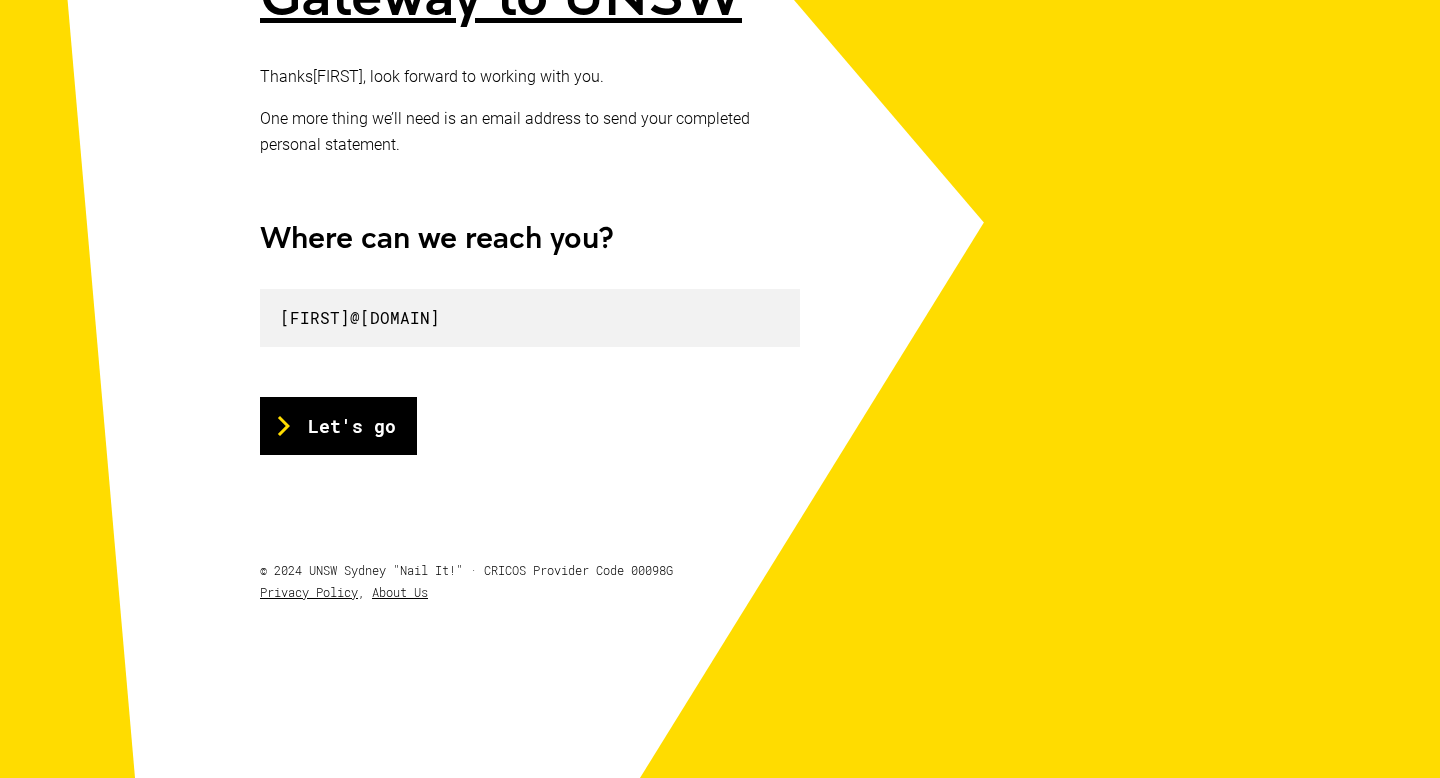 click on "Let's go" at bounding box center [338, 426] 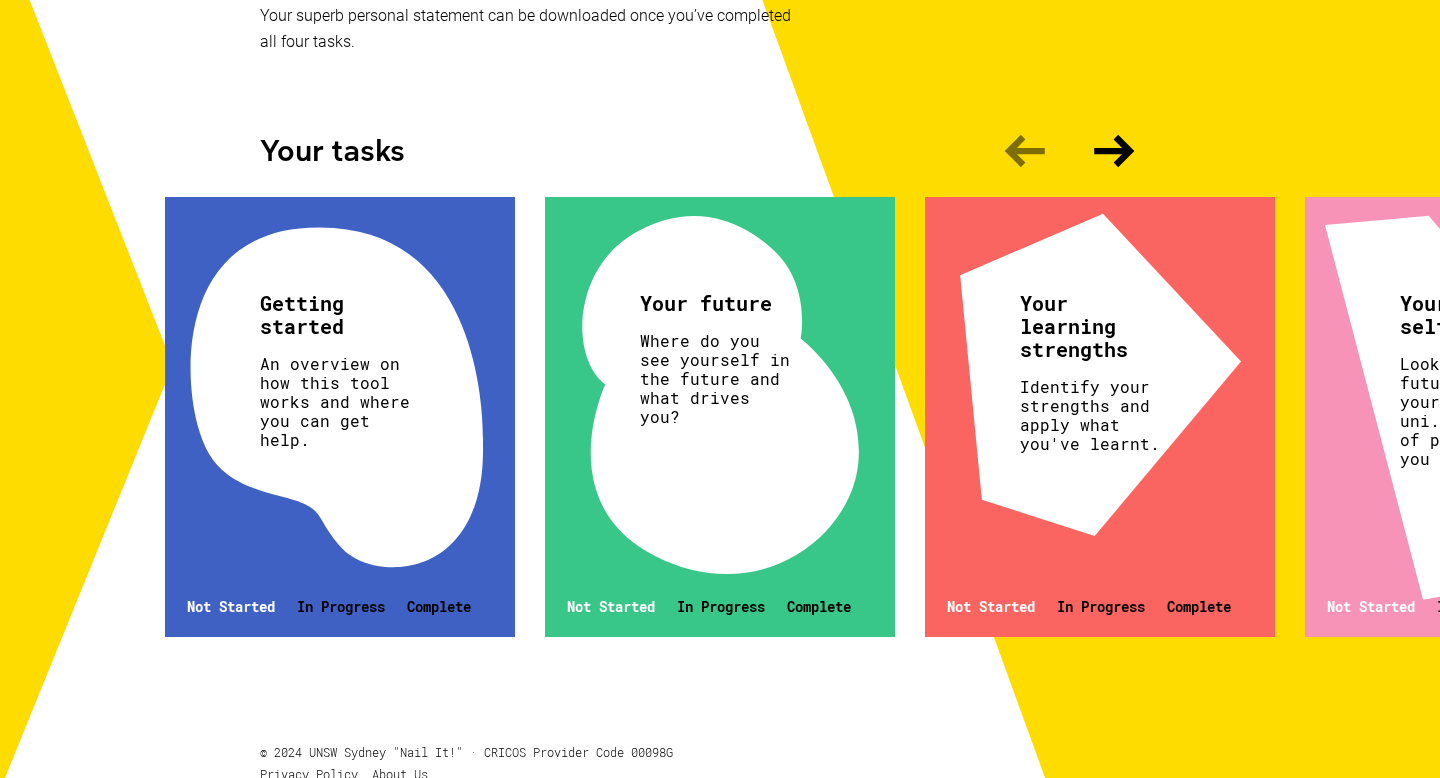 scroll, scrollTop: 548, scrollLeft: 0, axis: vertical 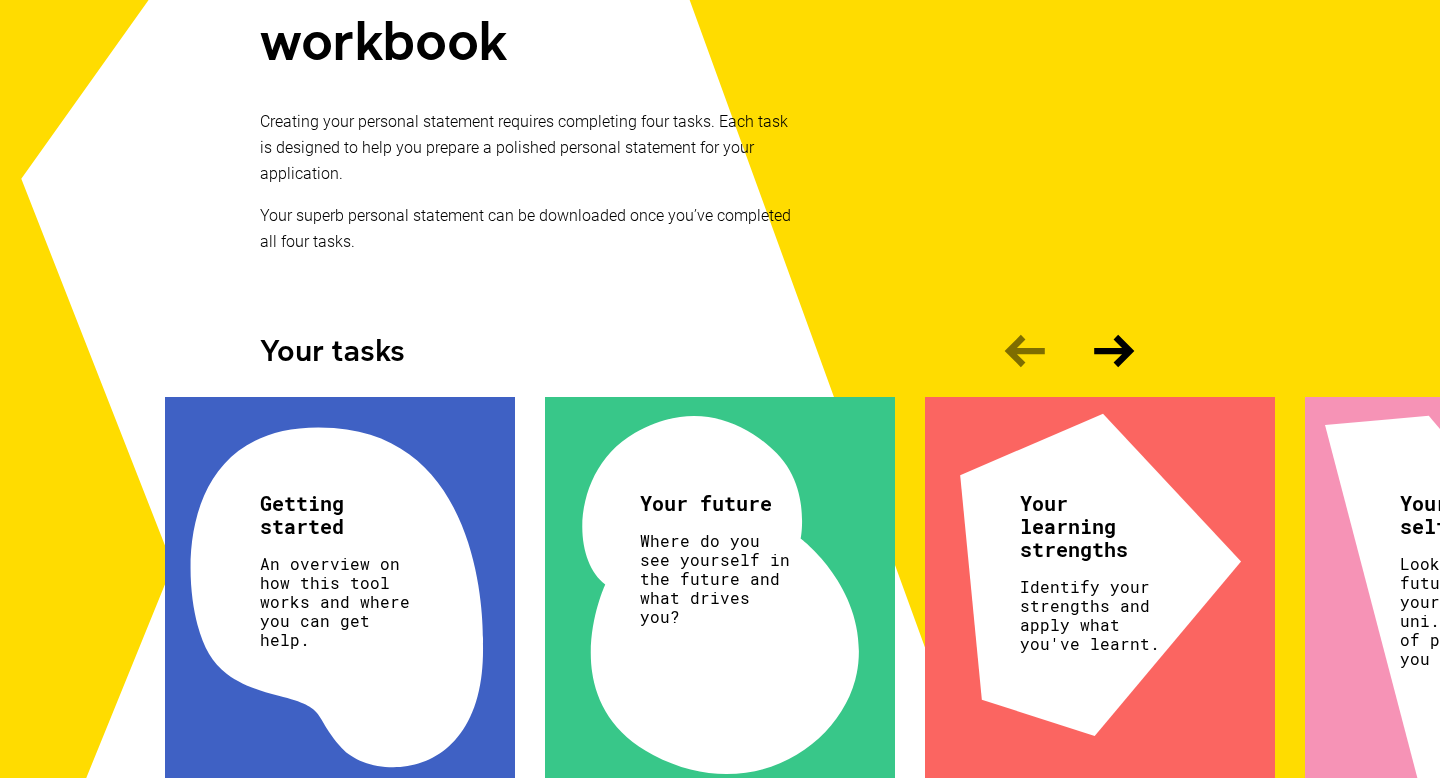 click on "Getting started An overview on how this tool works and where you can get help. Not Started In Progress Complete" at bounding box center (340, 617) 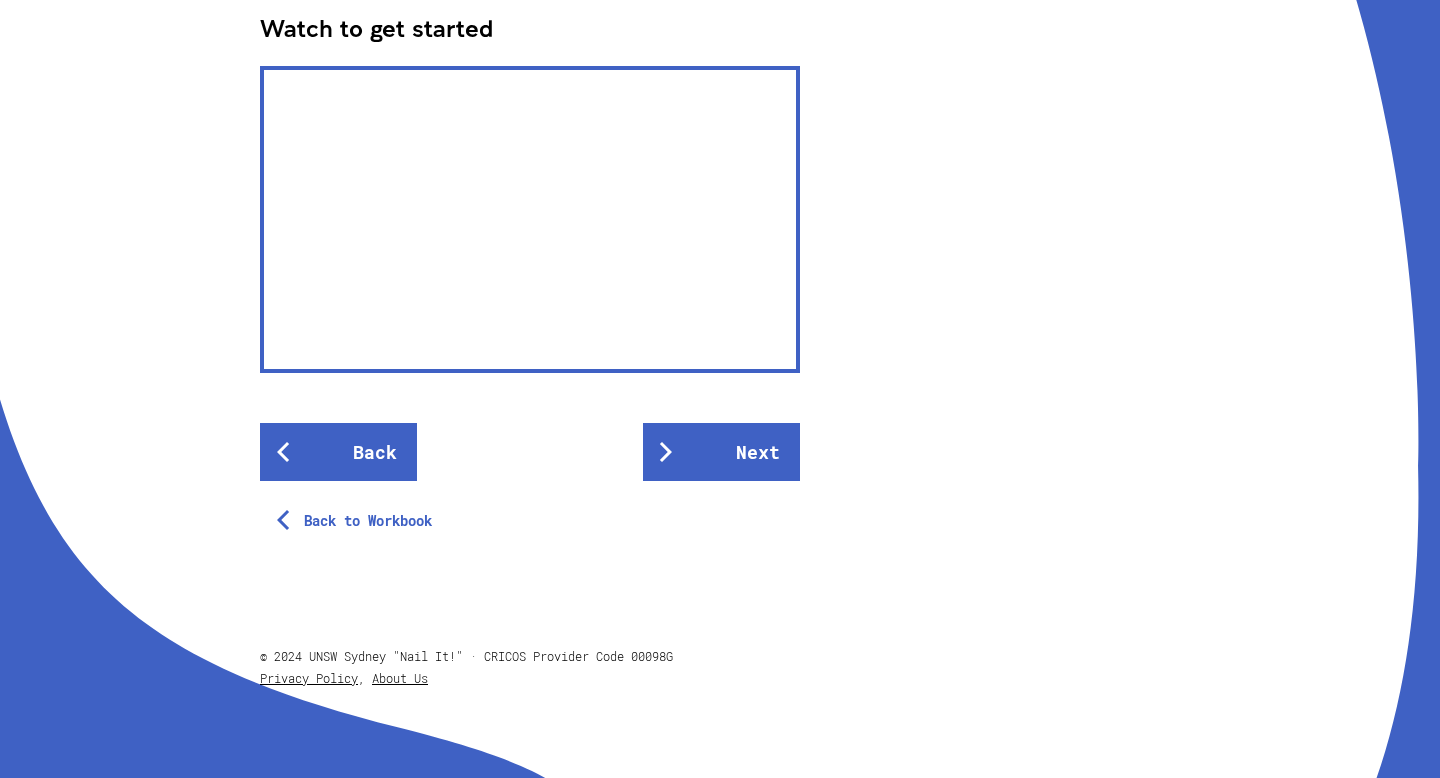 scroll, scrollTop: 610, scrollLeft: 0, axis: vertical 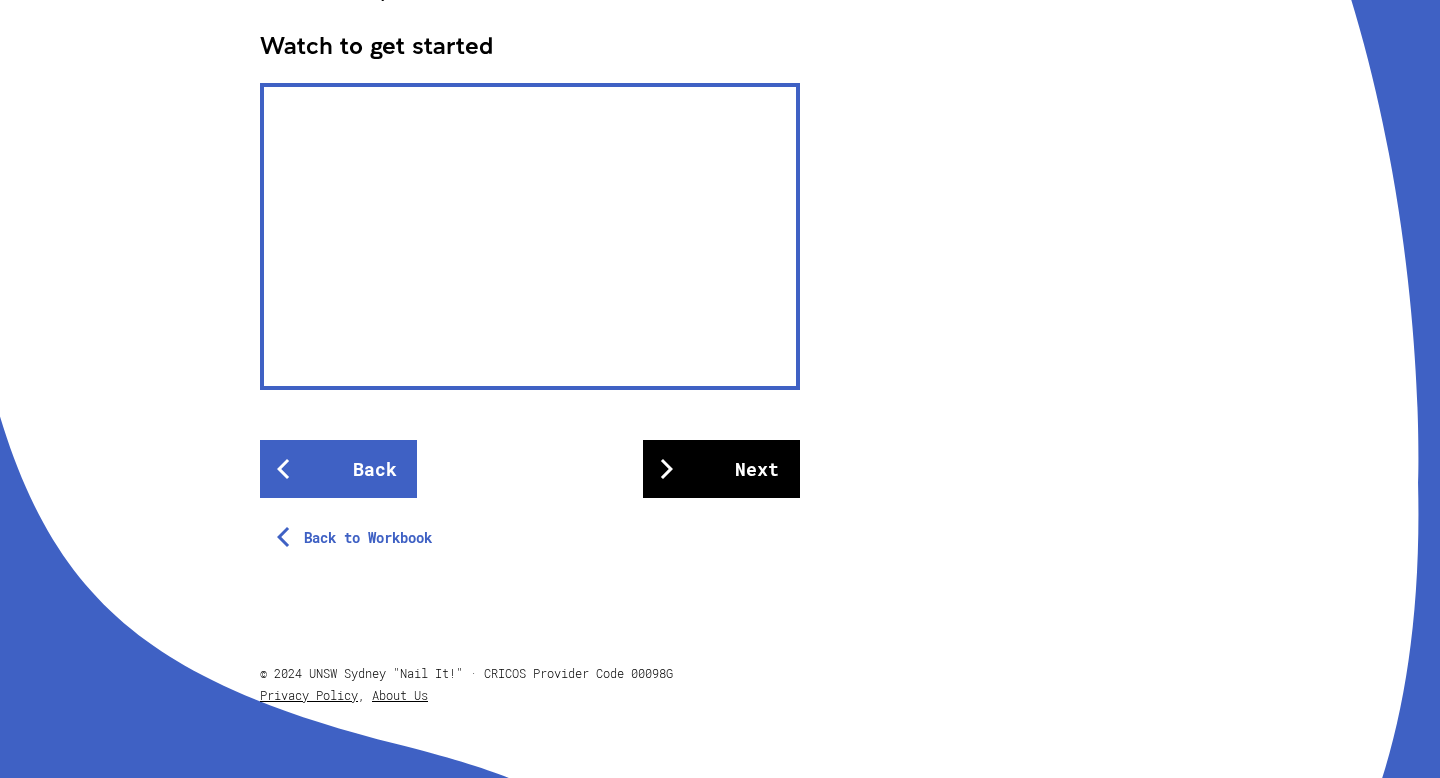 click on "Next" at bounding box center [721, 469] 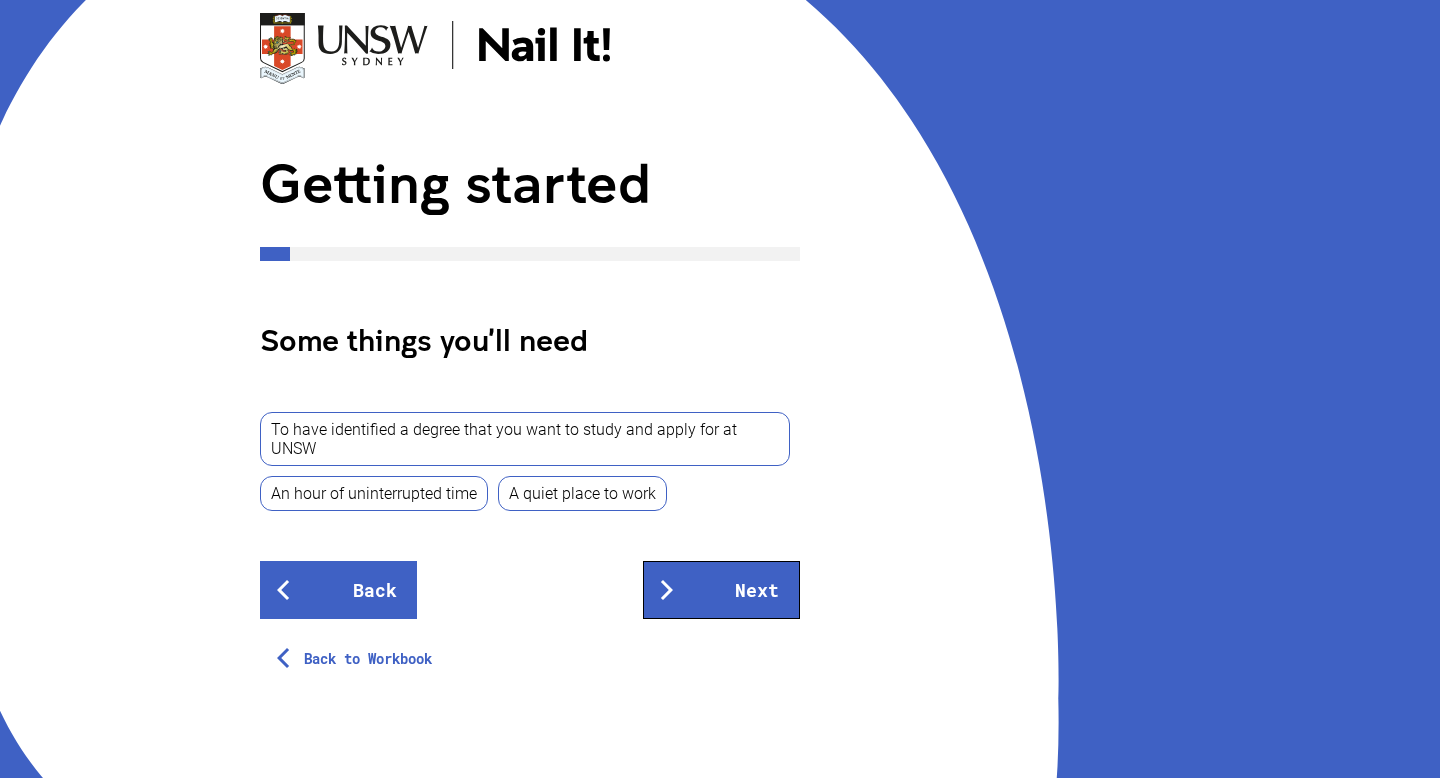scroll, scrollTop: 145, scrollLeft: 0, axis: vertical 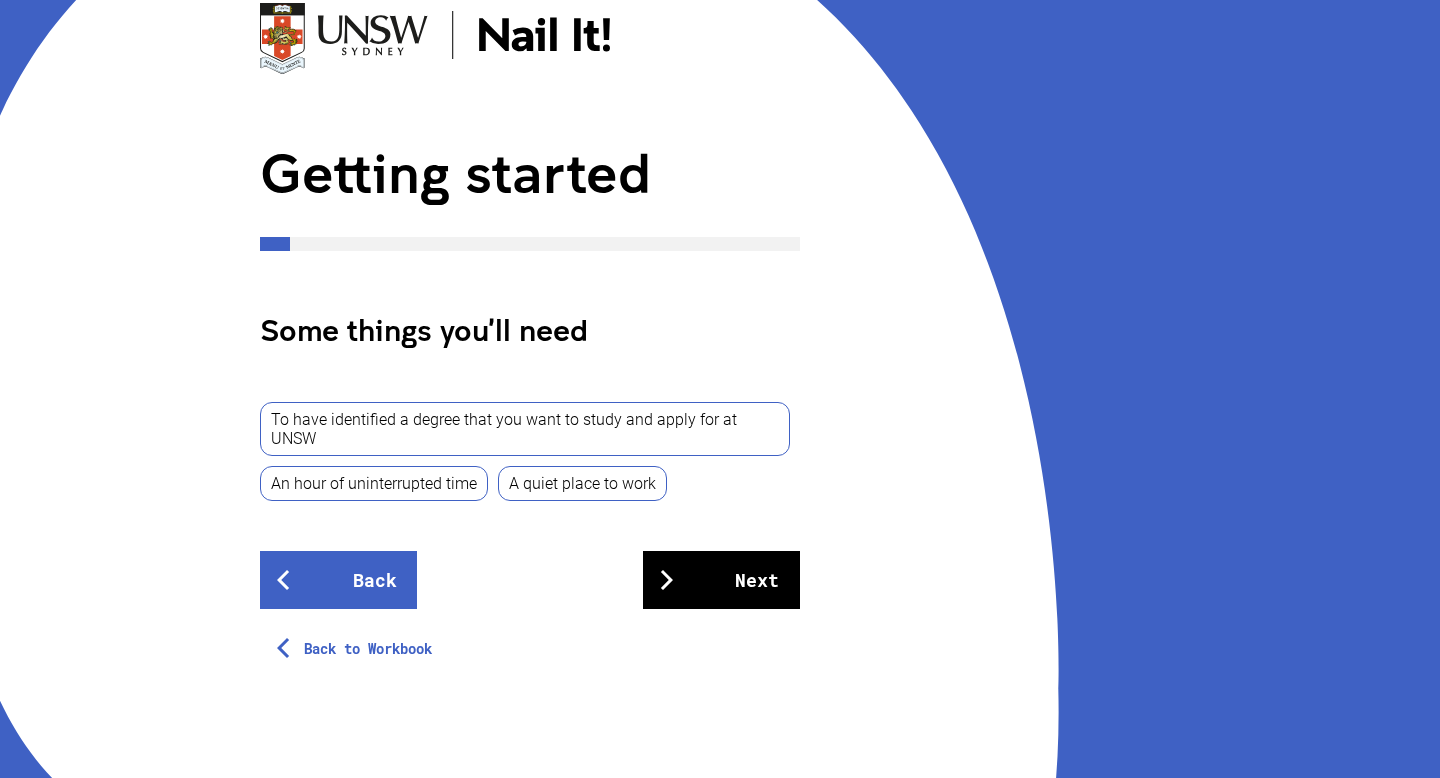 click on "Next" at bounding box center (721, 580) 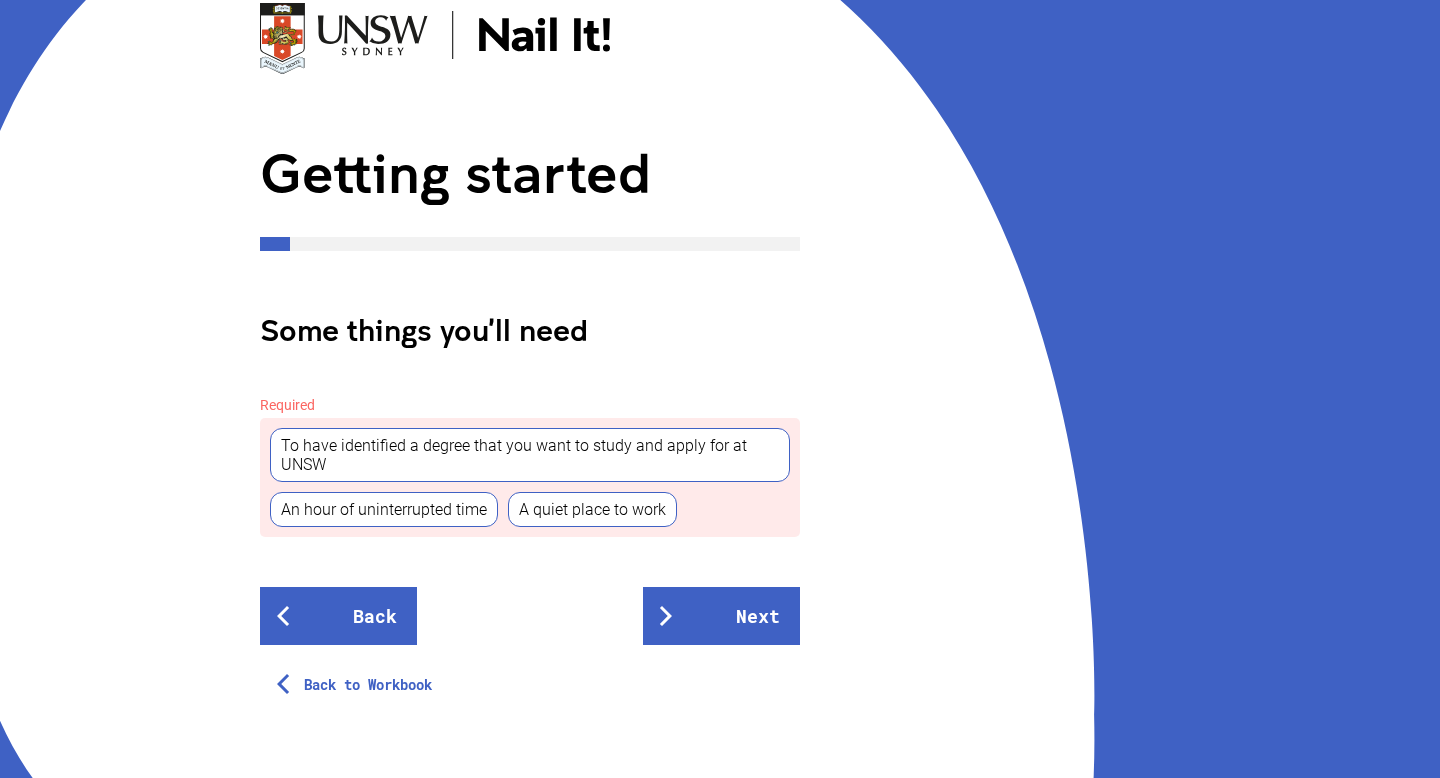 click on "To have identified a degree that you want to study and apply for at UNSW" at bounding box center [530, 455] 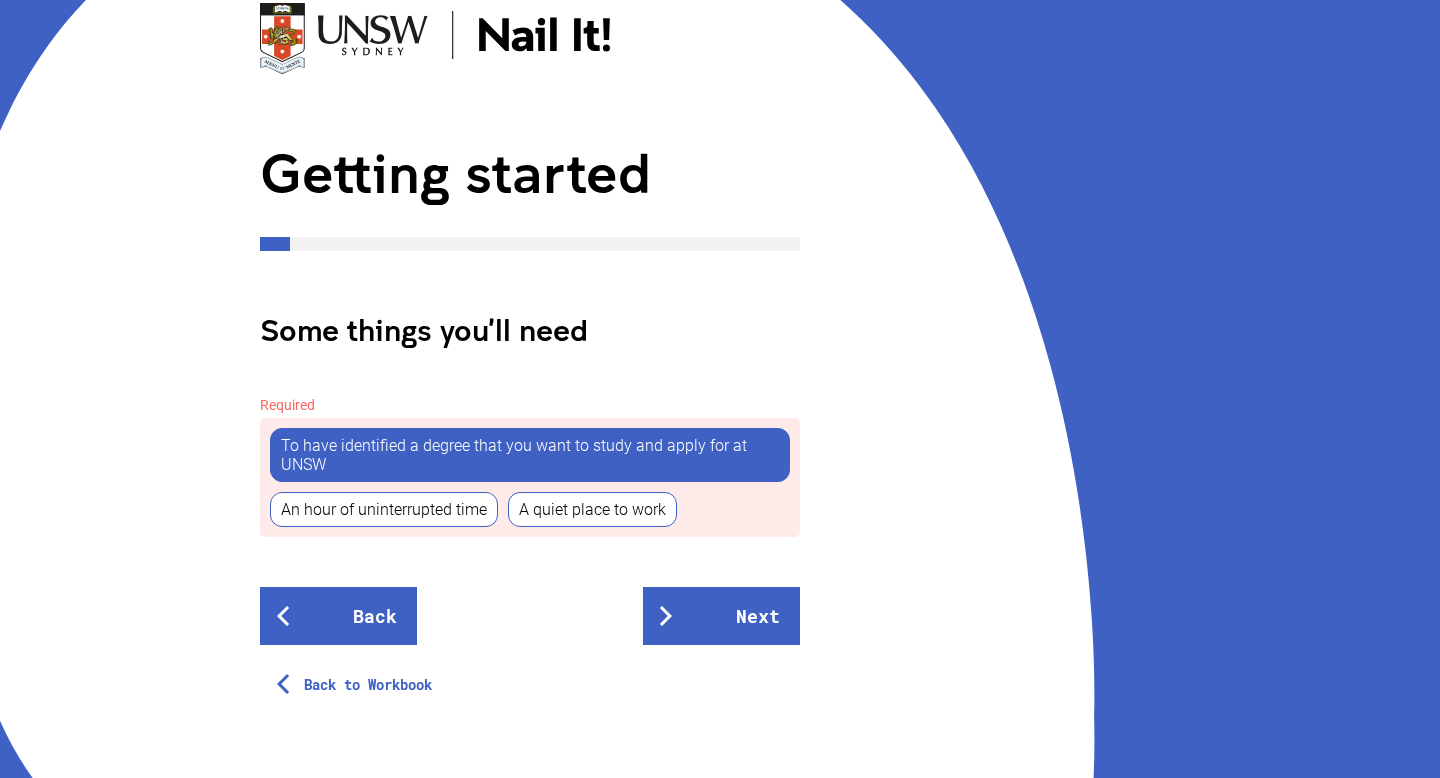 click on "To have identified a degree that you want to study and apply for at UNSW" at bounding box center [530, 455] 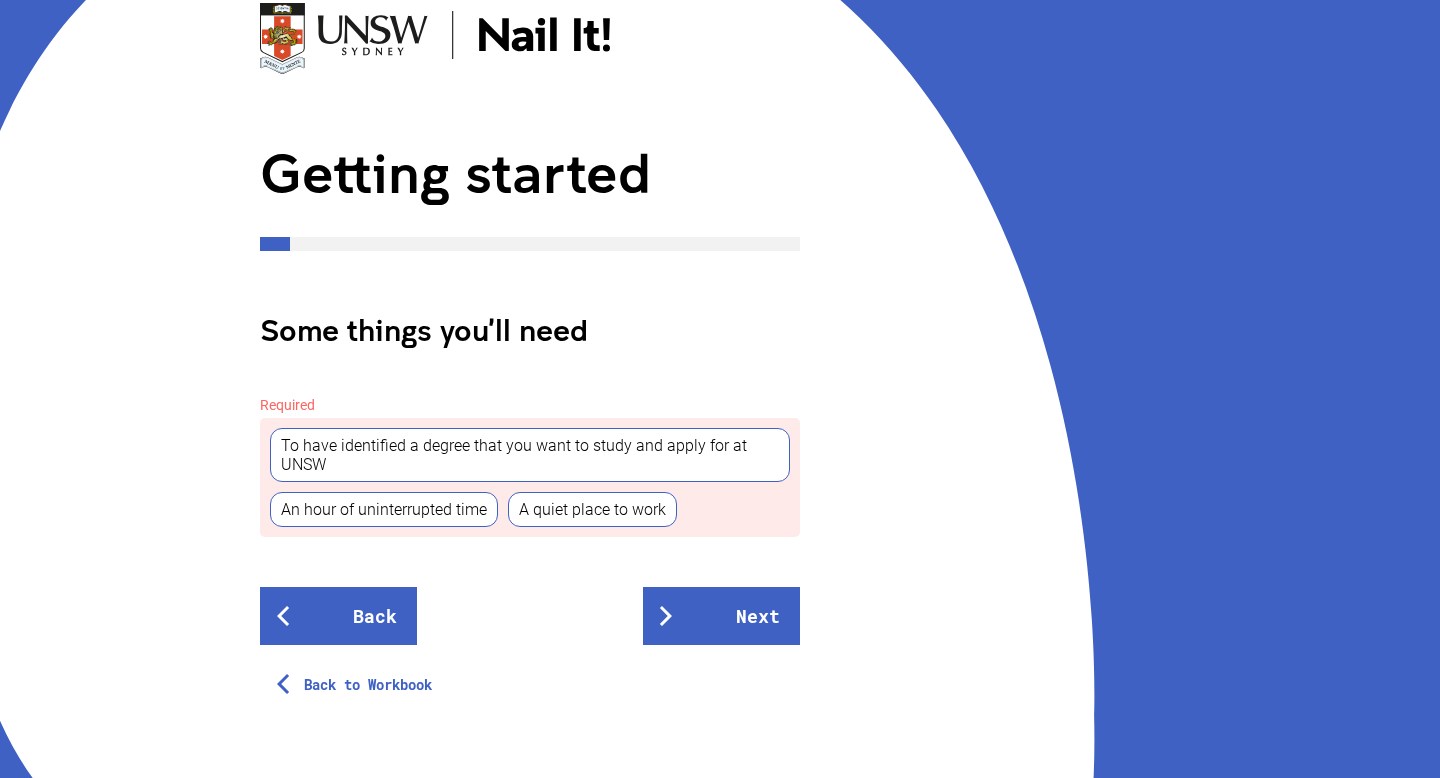click on "To have identified a degree that you want to study and apply for at UNSW" at bounding box center [530, 455] 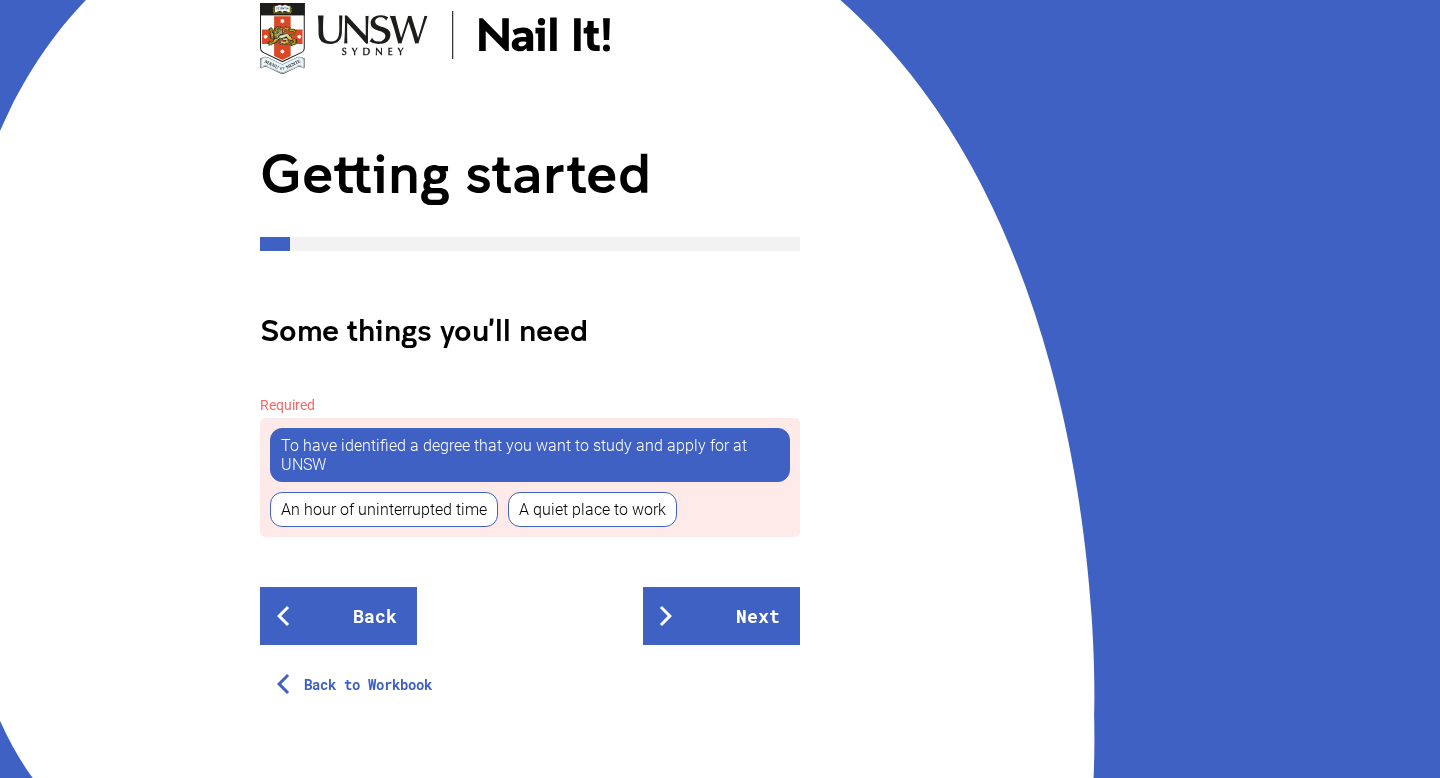 click on "An hour of uninterrupted time" at bounding box center (384, 509) 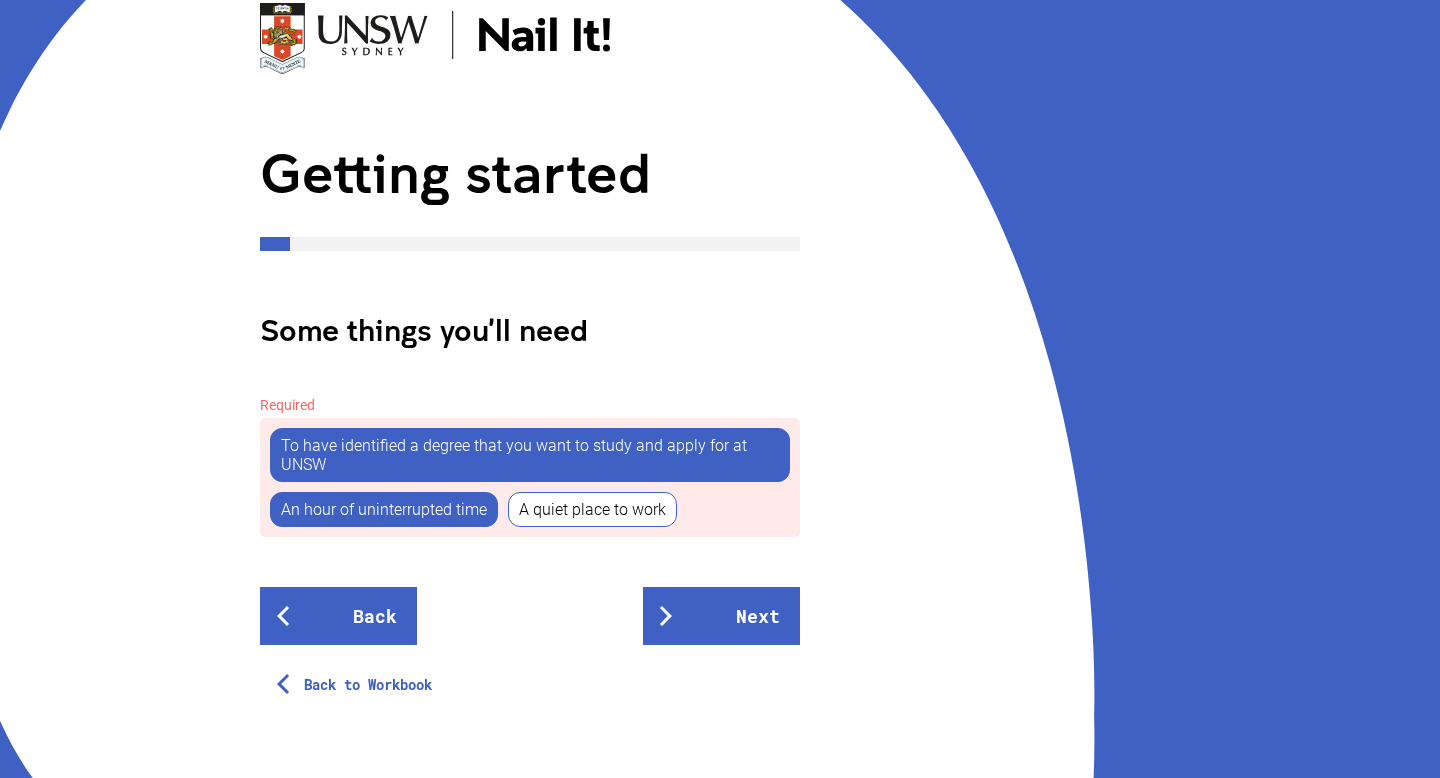 click on "An hour of uninterrupted time" at bounding box center [384, 509] 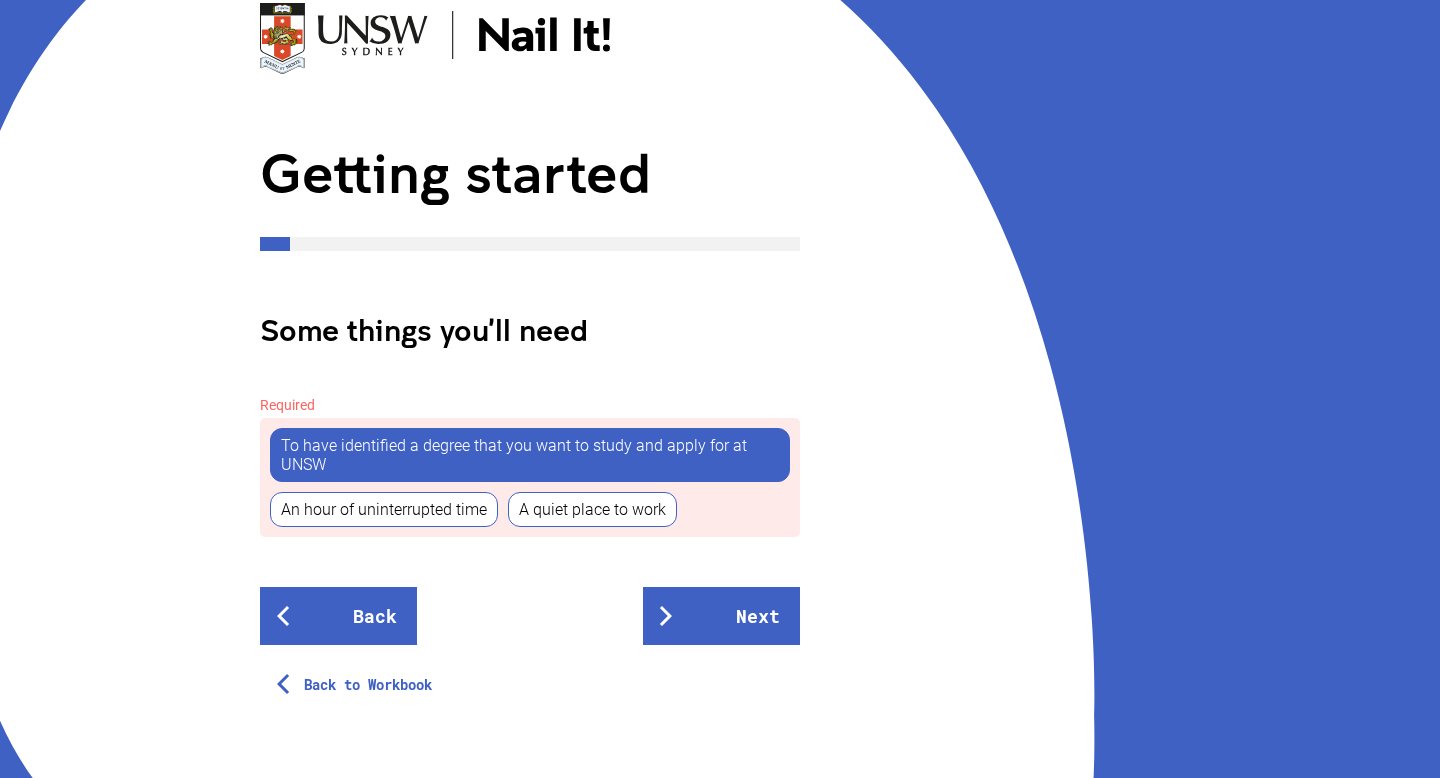 click on "An hour of uninterrupted time" at bounding box center (384, 509) 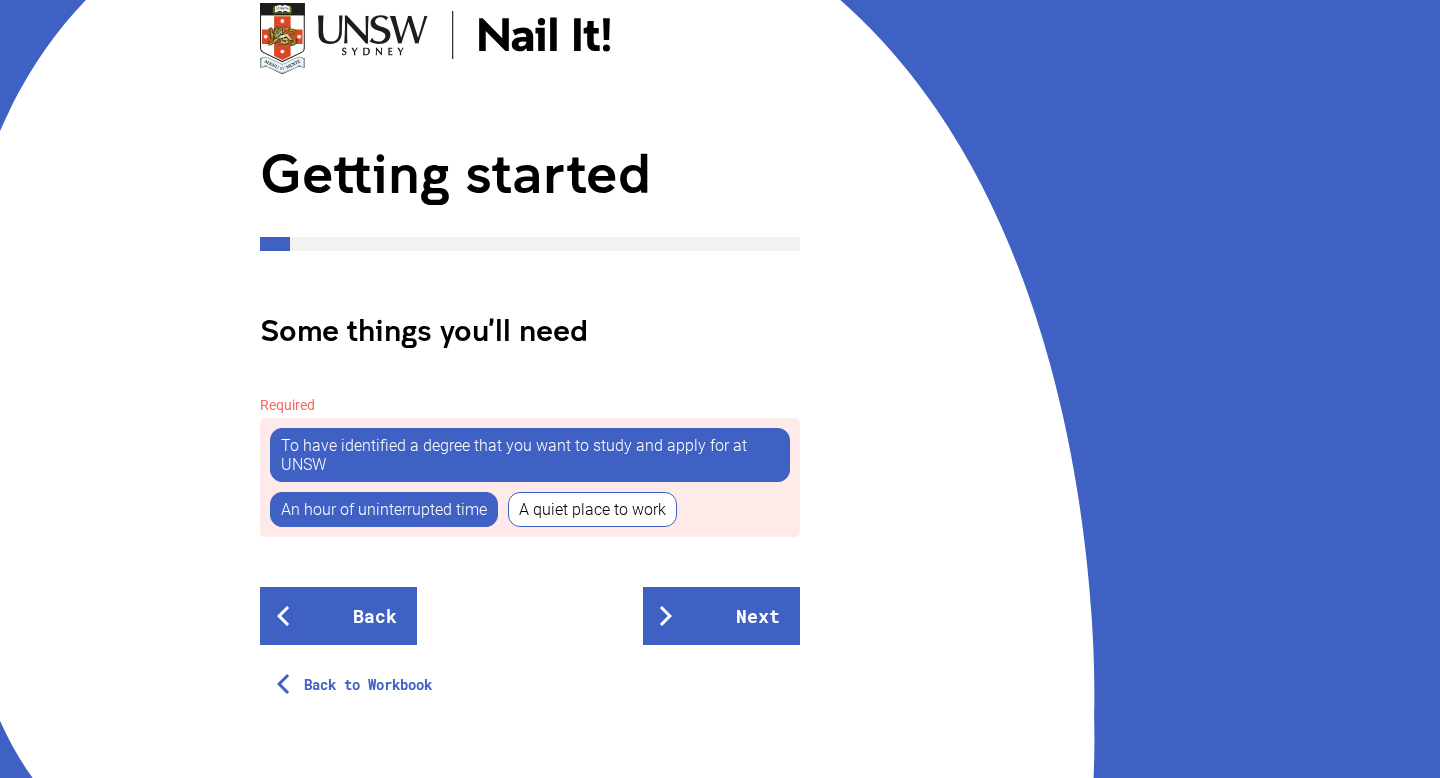 click on "A quiet place to work" at bounding box center [592, 509] 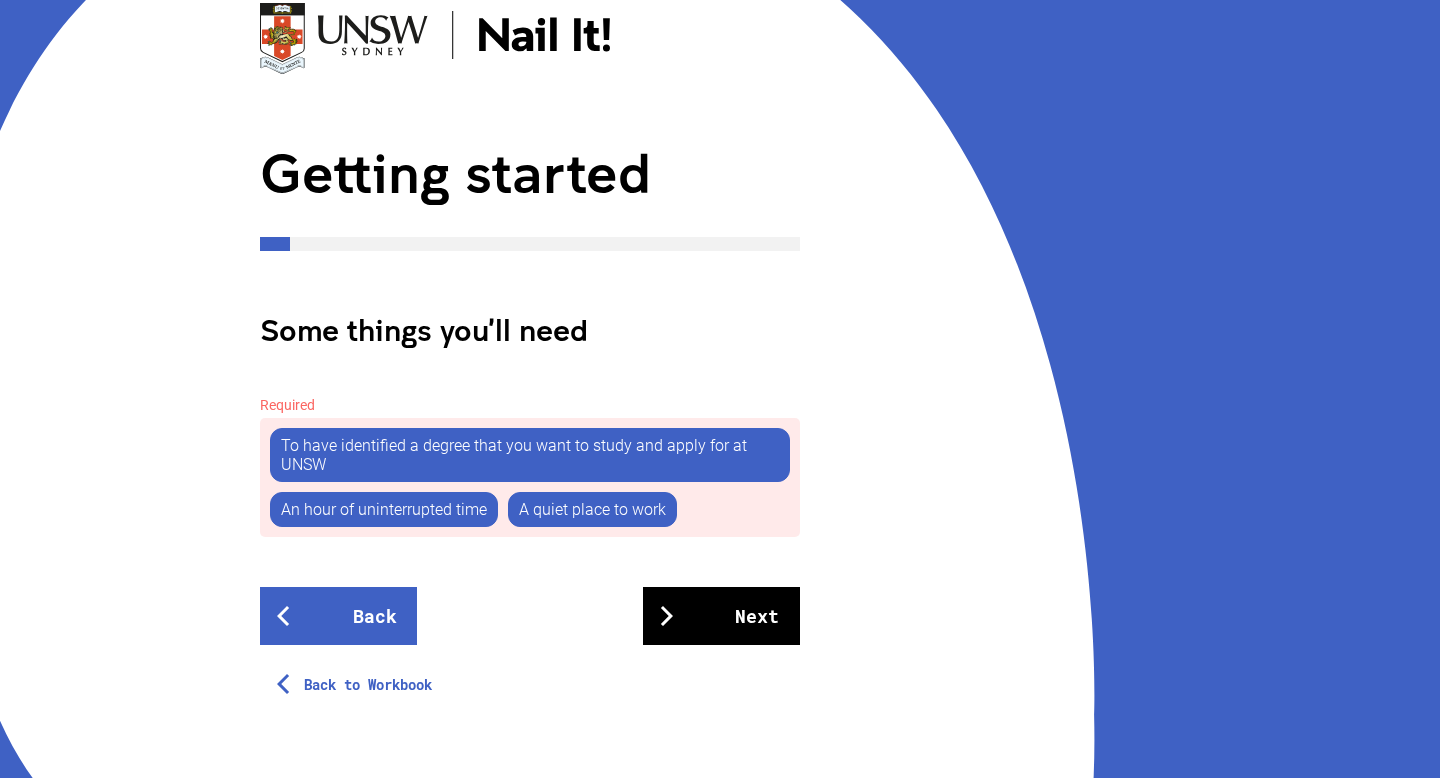 click on "Next" at bounding box center (721, 616) 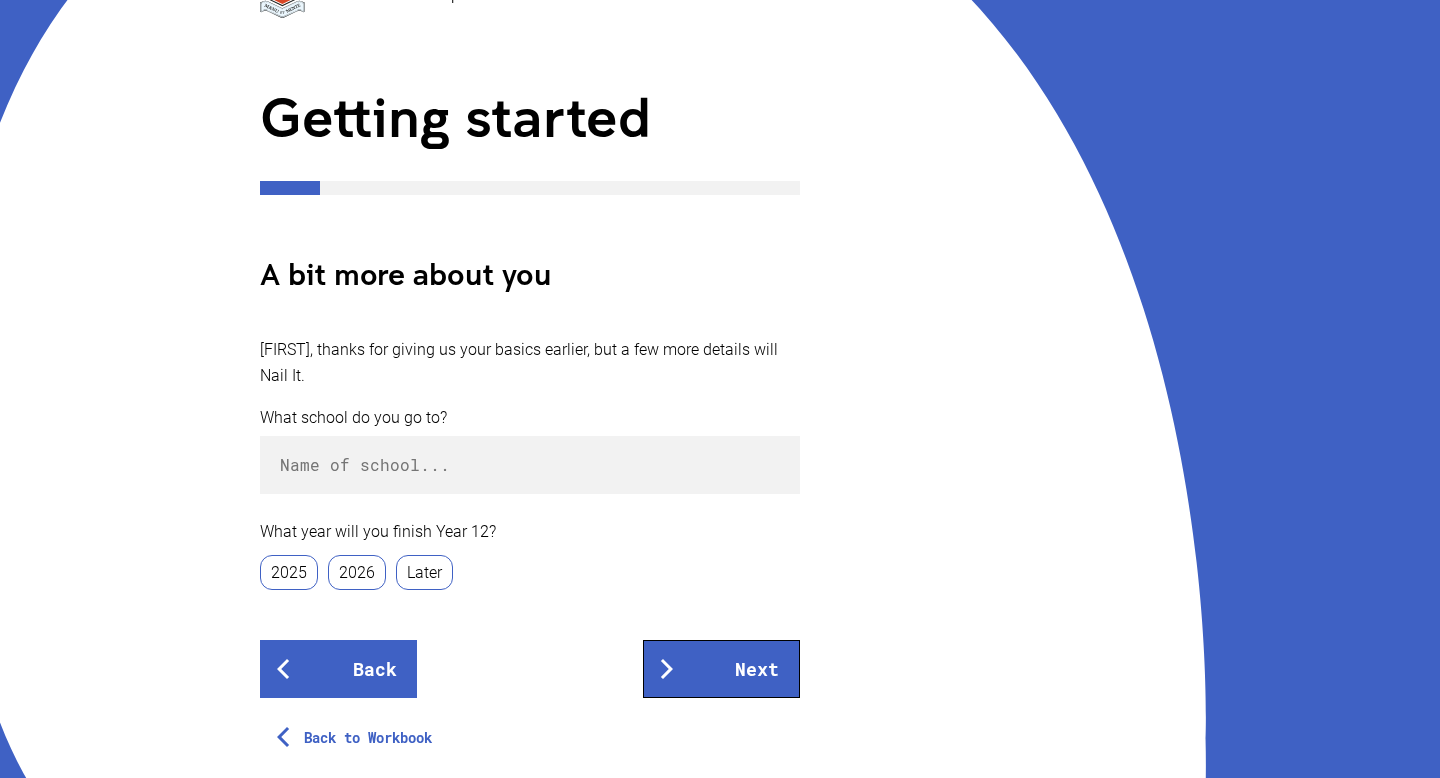 scroll, scrollTop: 328, scrollLeft: 0, axis: vertical 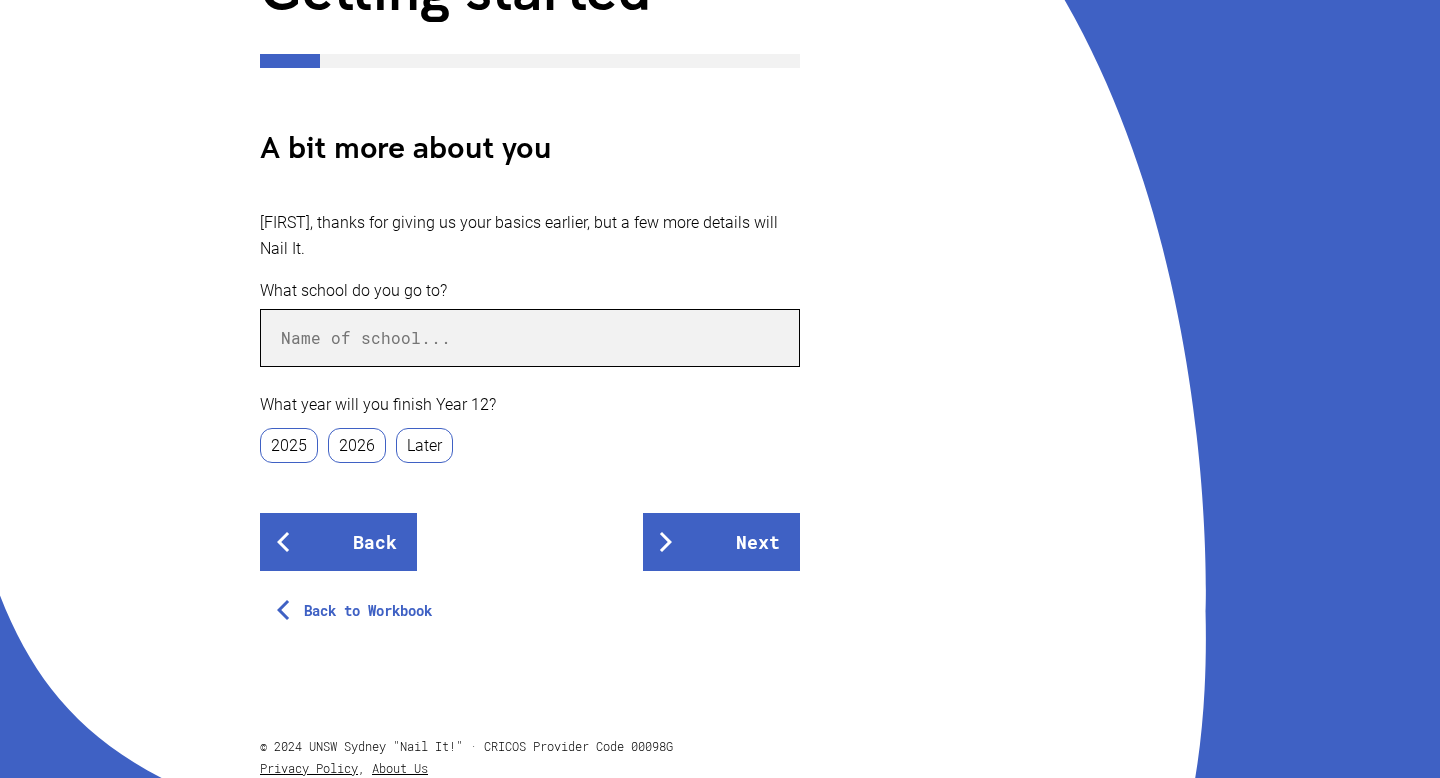 click at bounding box center (530, 338) 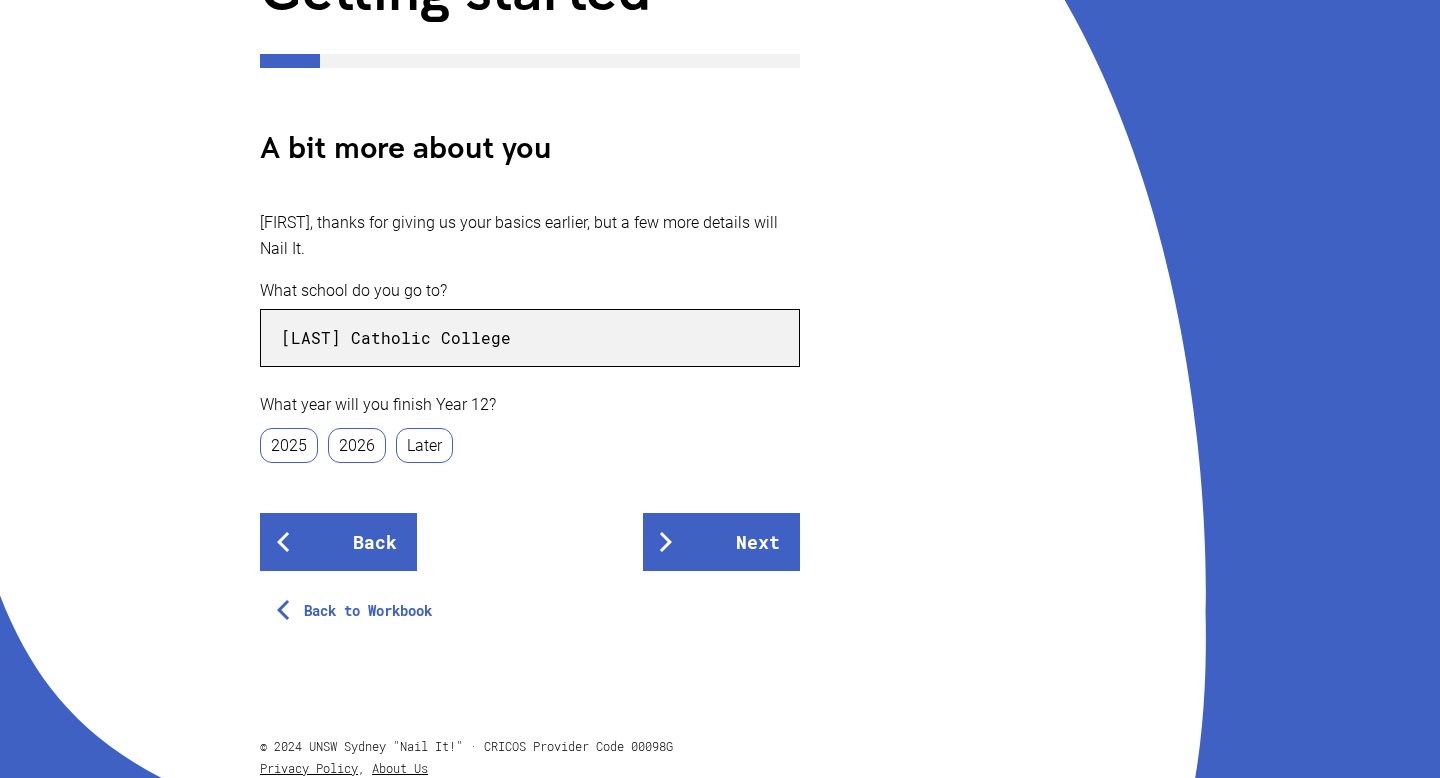 type on "Freeman Catholic College" 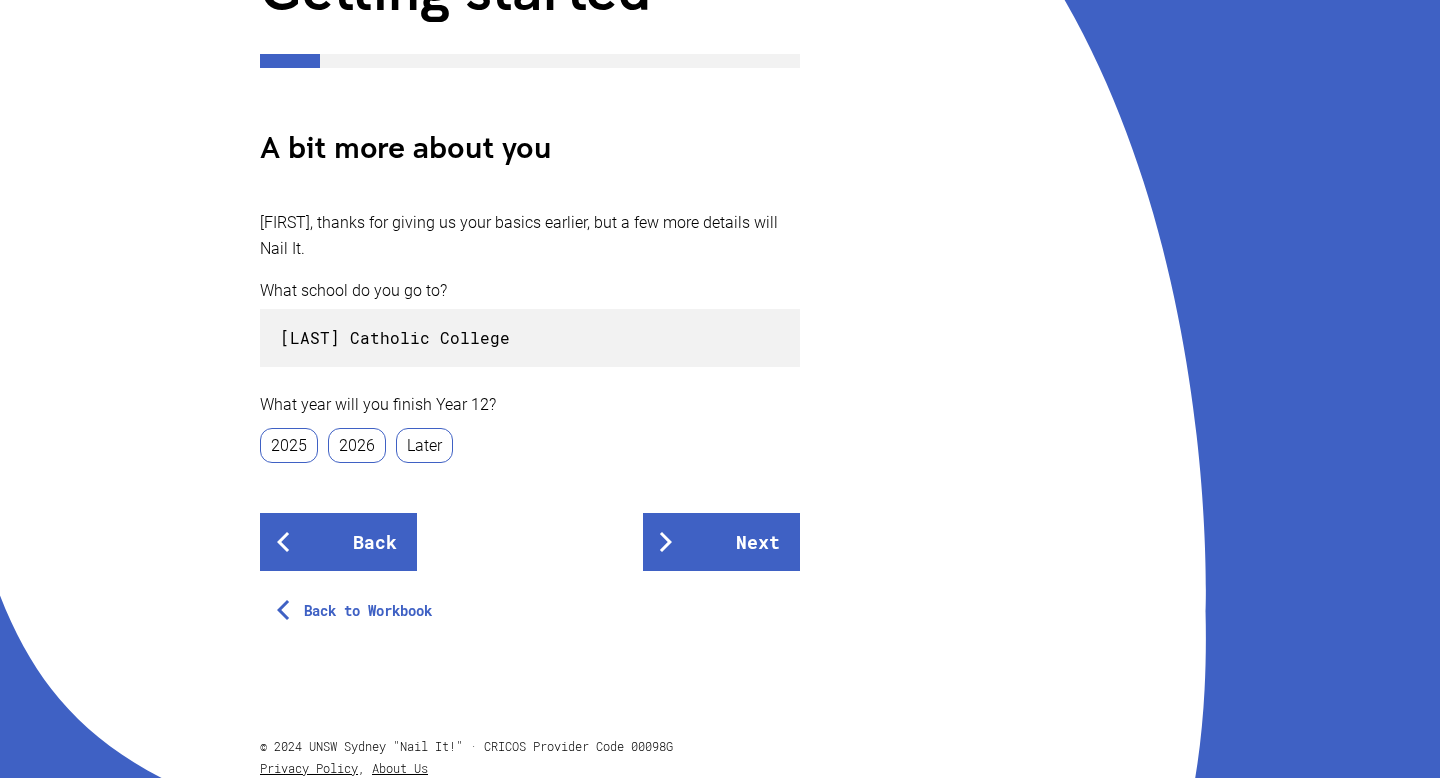 click on "2025" at bounding box center (289, 445) 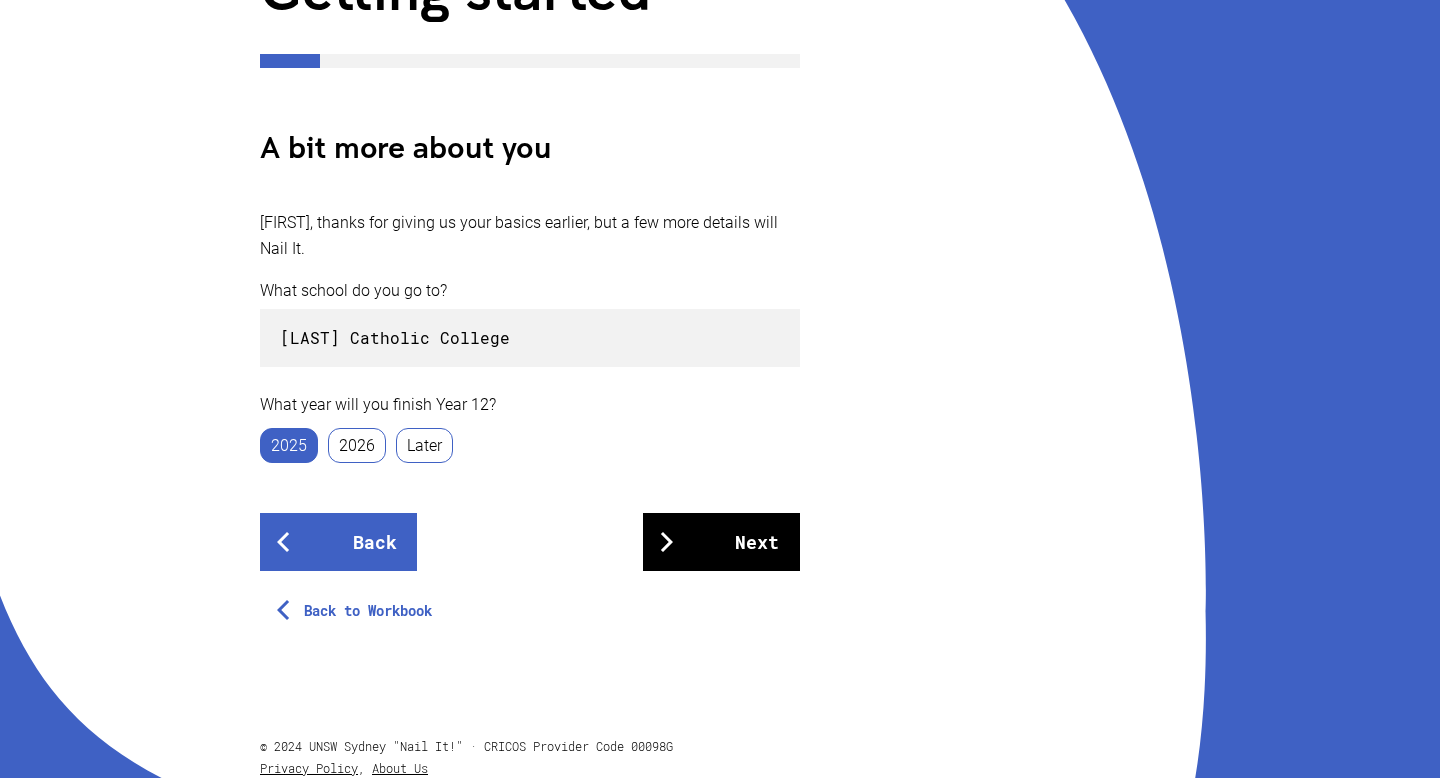 click on "Next" at bounding box center (721, 542) 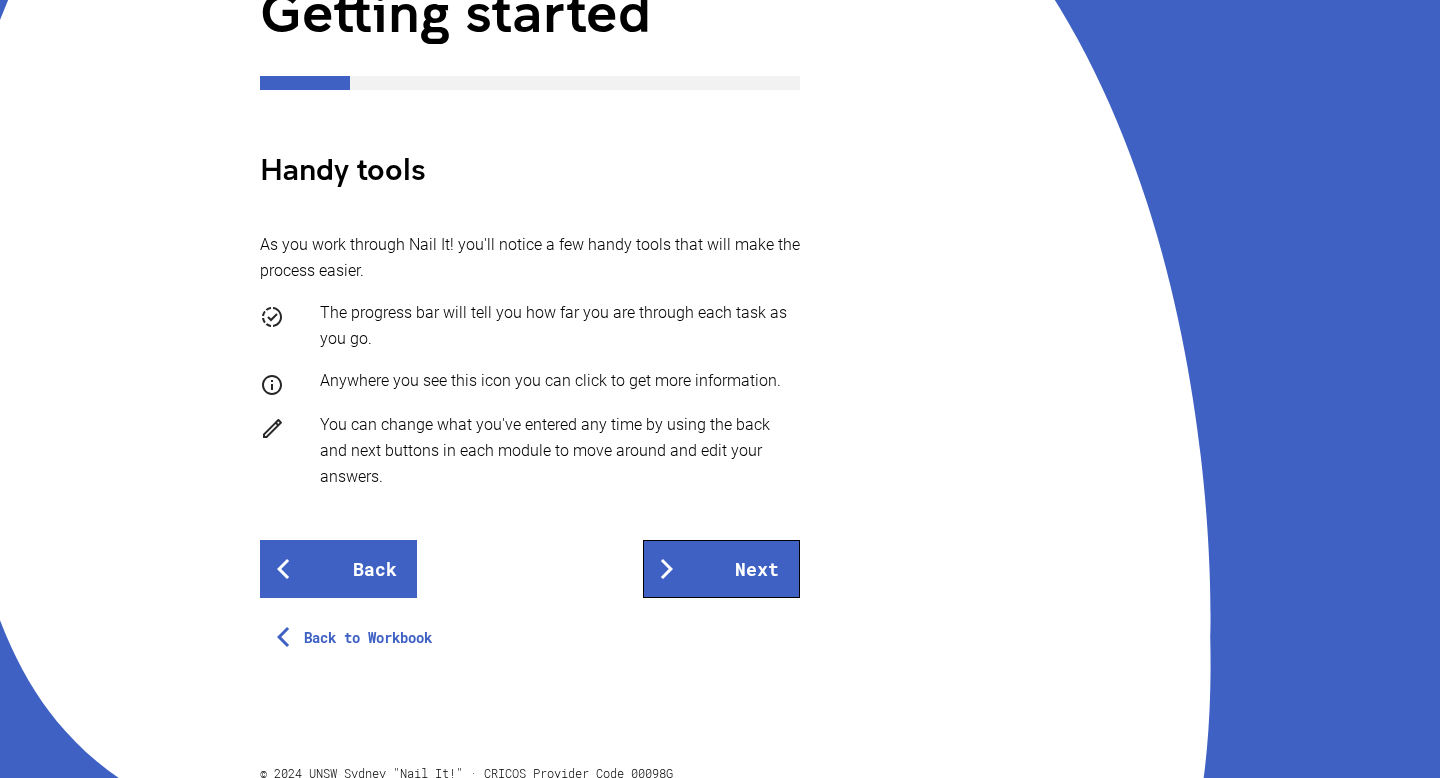 scroll, scrollTop: 311, scrollLeft: 0, axis: vertical 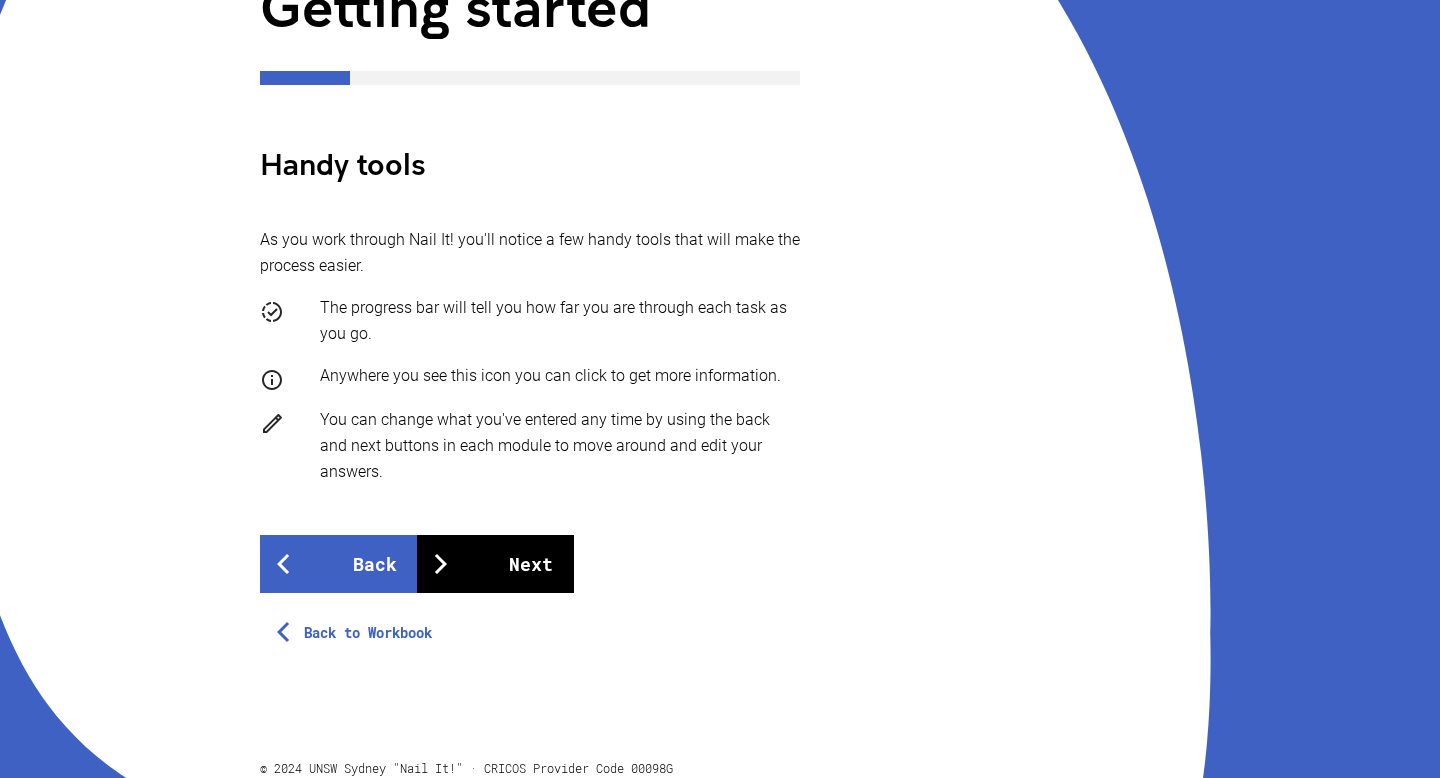 click on "Next" at bounding box center (495, 564) 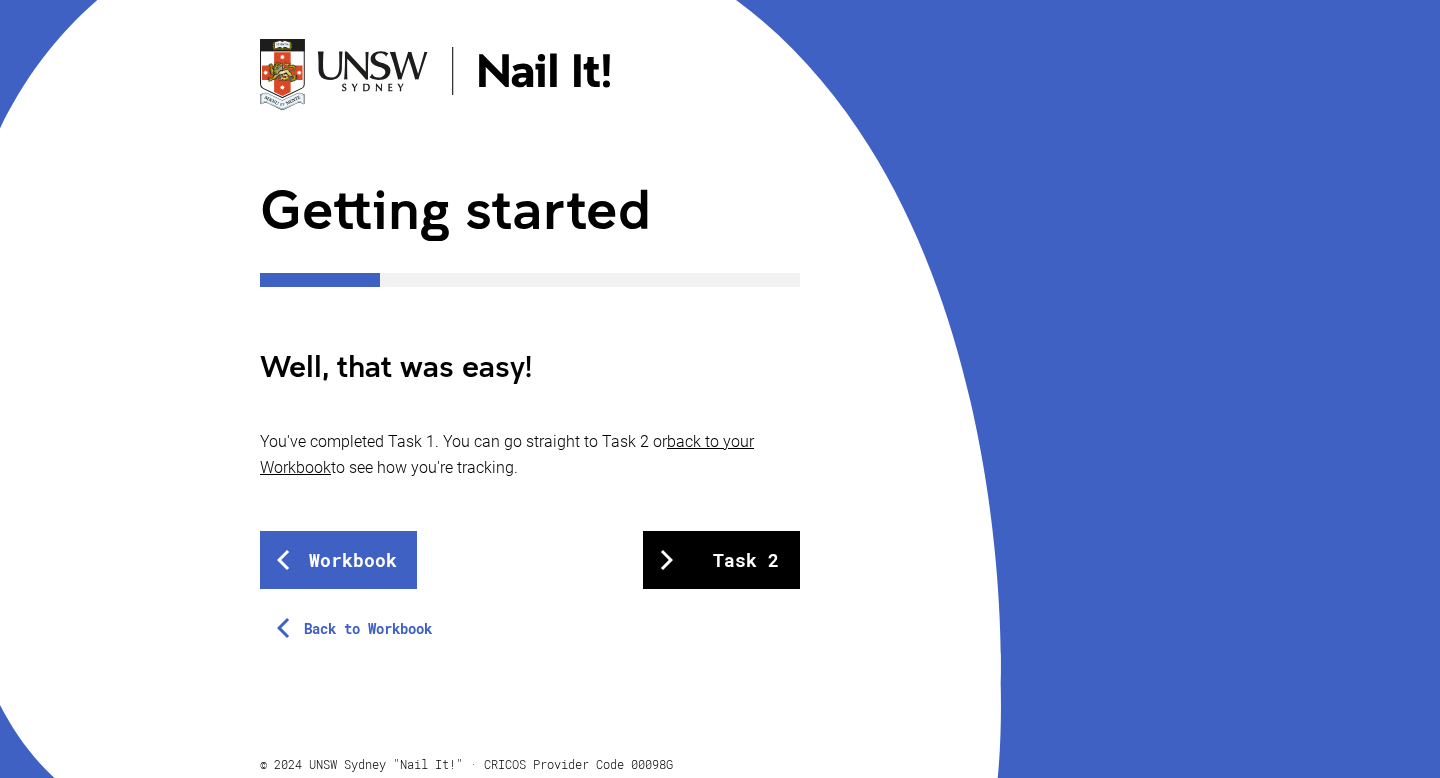 scroll, scrollTop: 118, scrollLeft: 0, axis: vertical 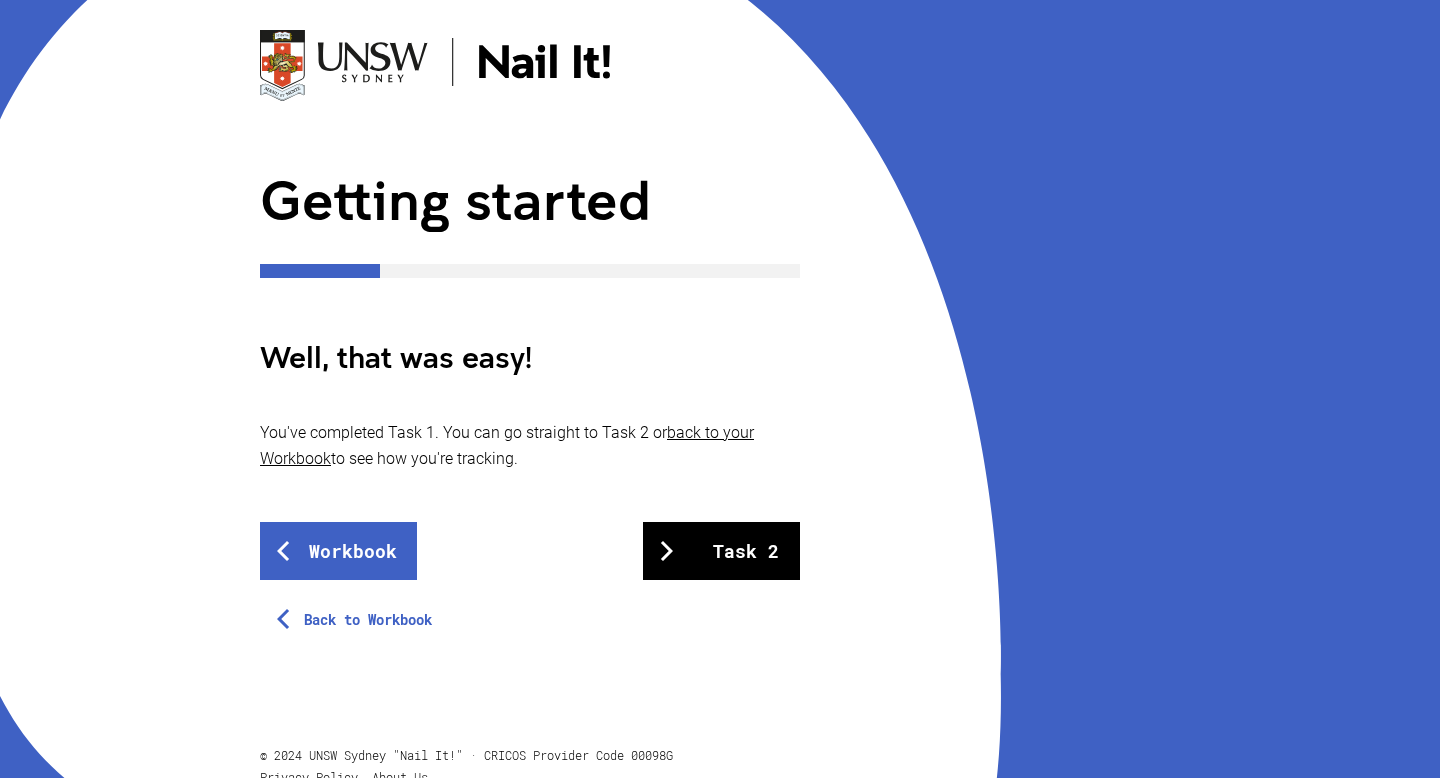 click on "Task 2" at bounding box center (721, 551) 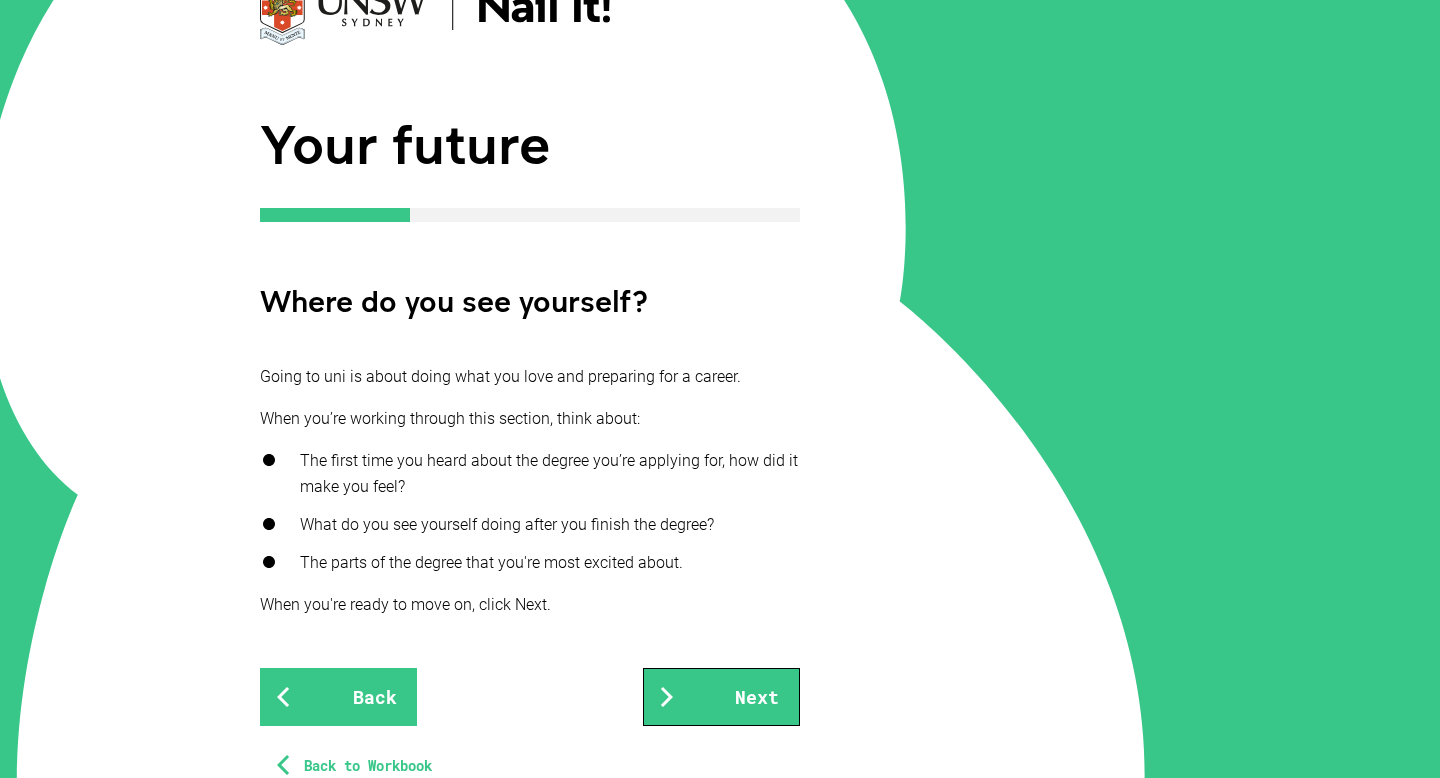 scroll, scrollTop: 161, scrollLeft: 0, axis: vertical 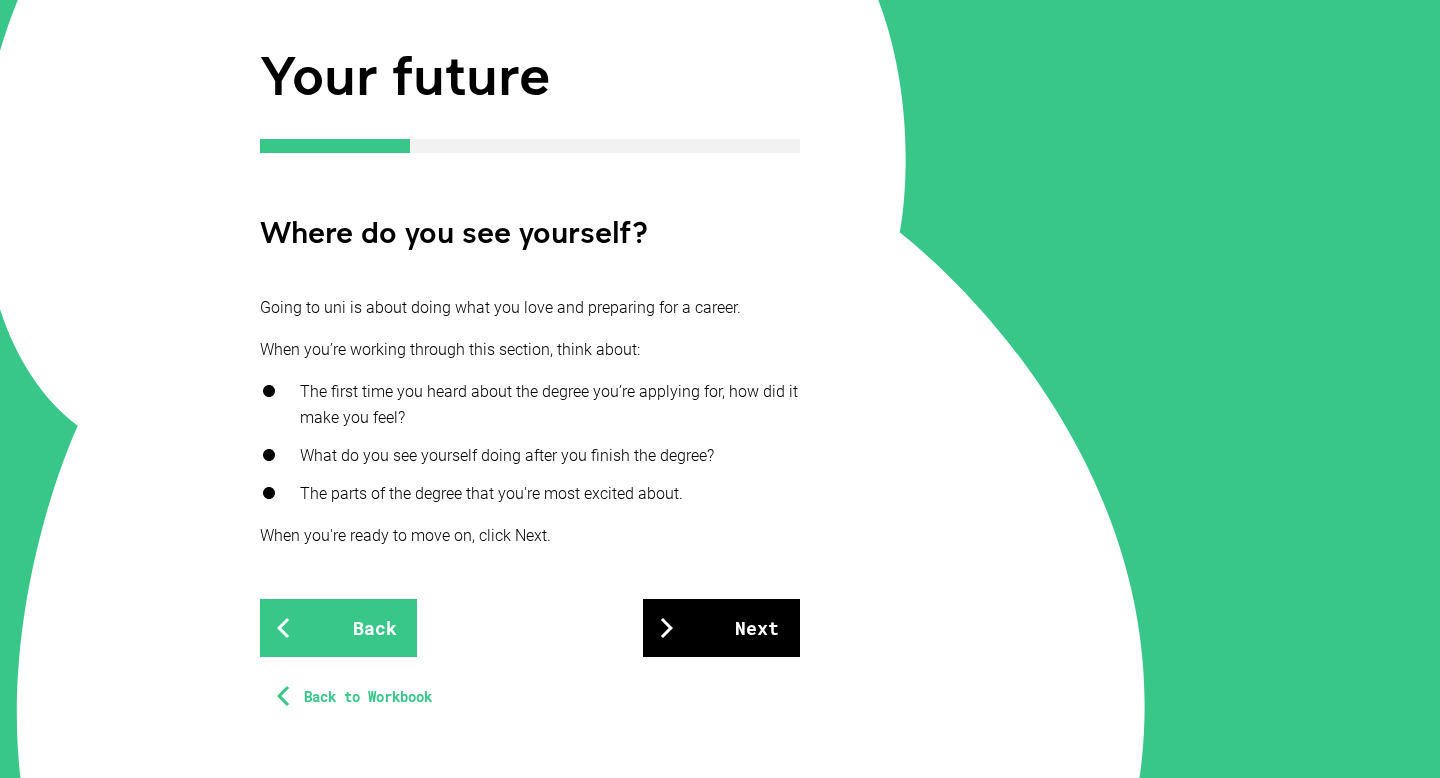 click on "Next" at bounding box center (721, 628) 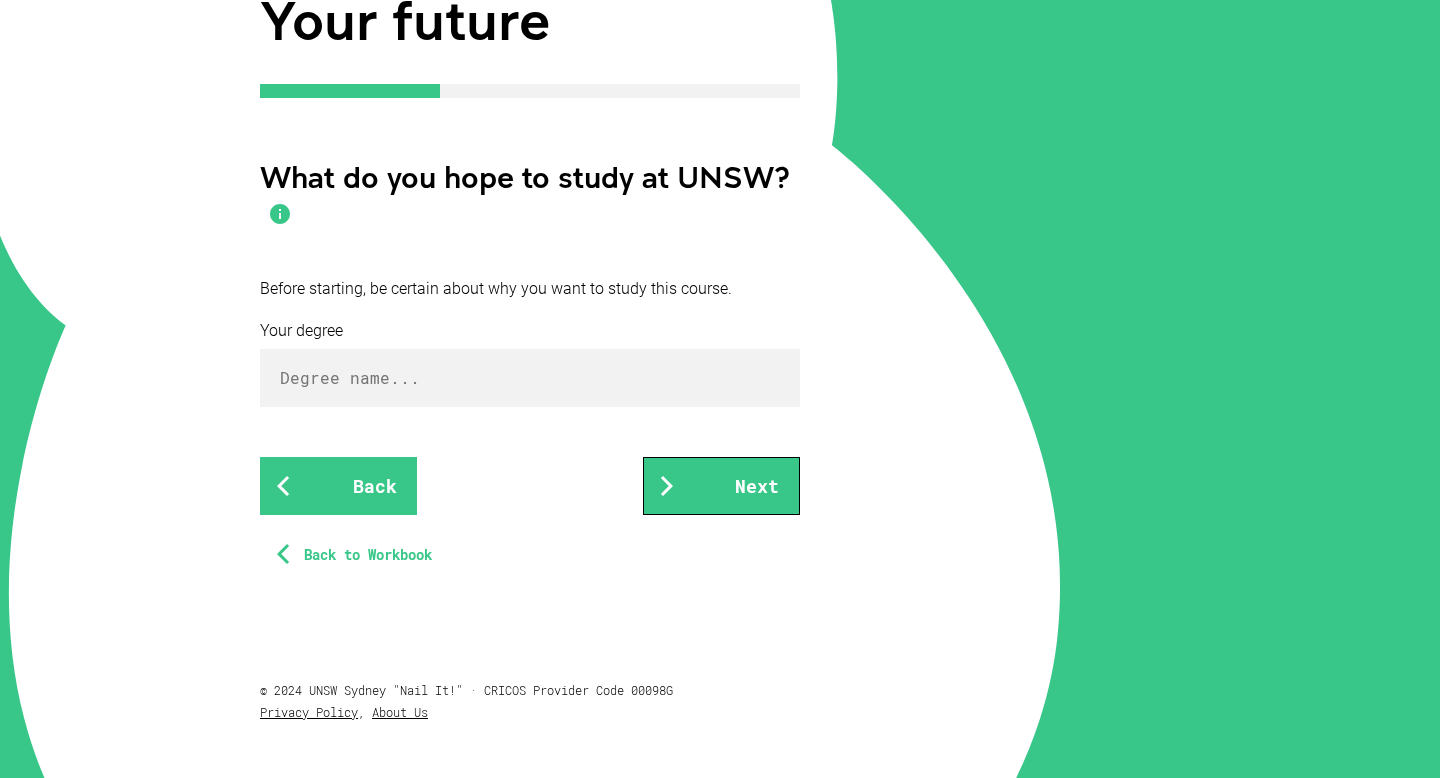 scroll, scrollTop: 311, scrollLeft: 0, axis: vertical 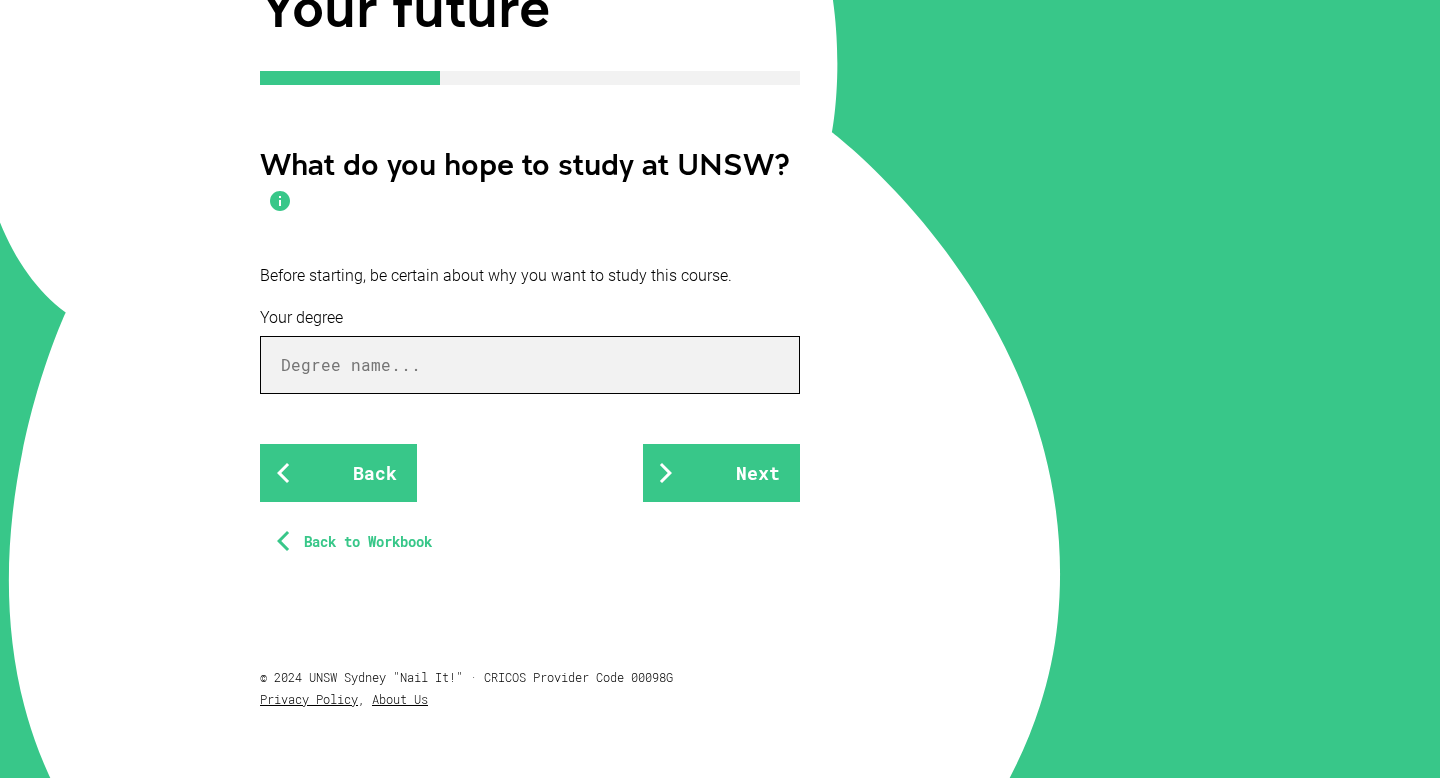 click at bounding box center [530, 365] 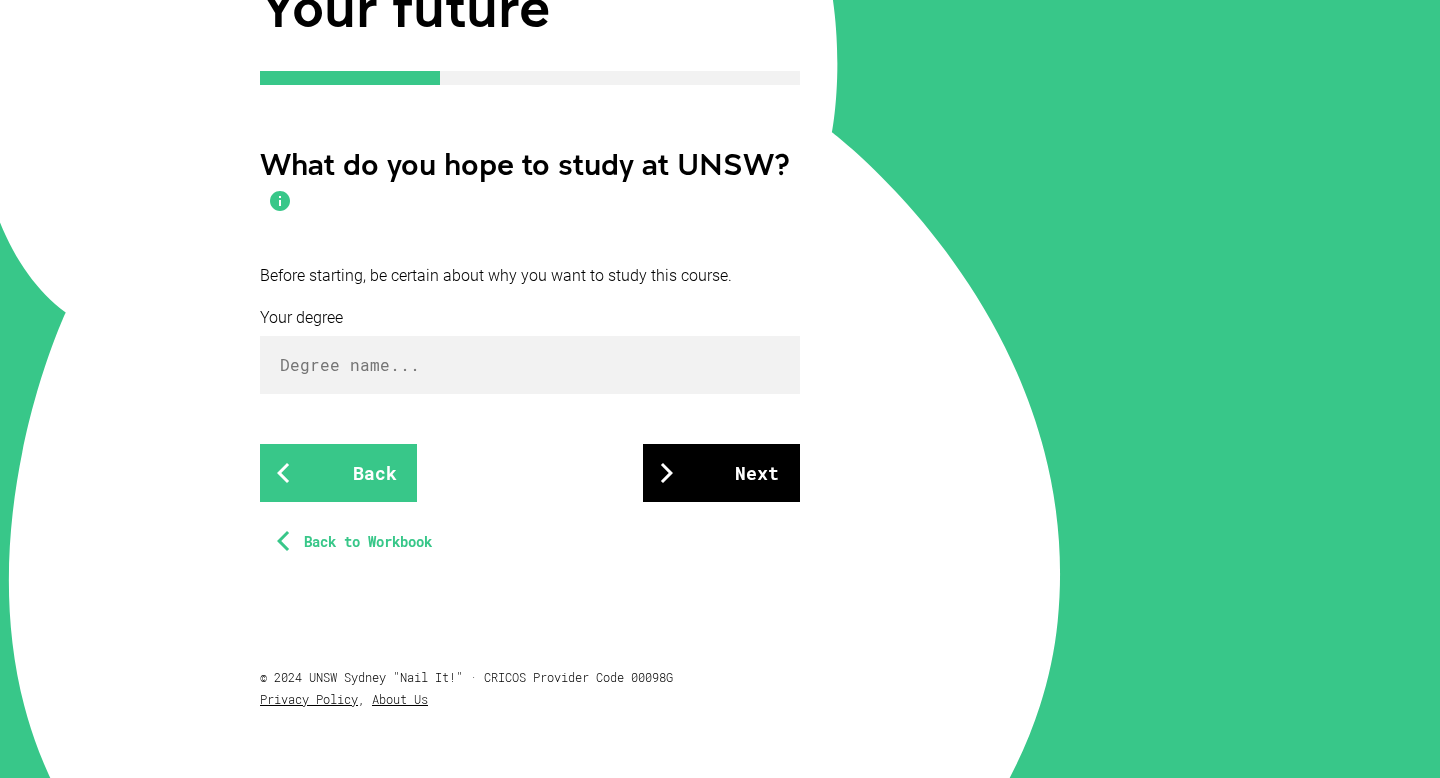 click on "Next" at bounding box center [721, 473] 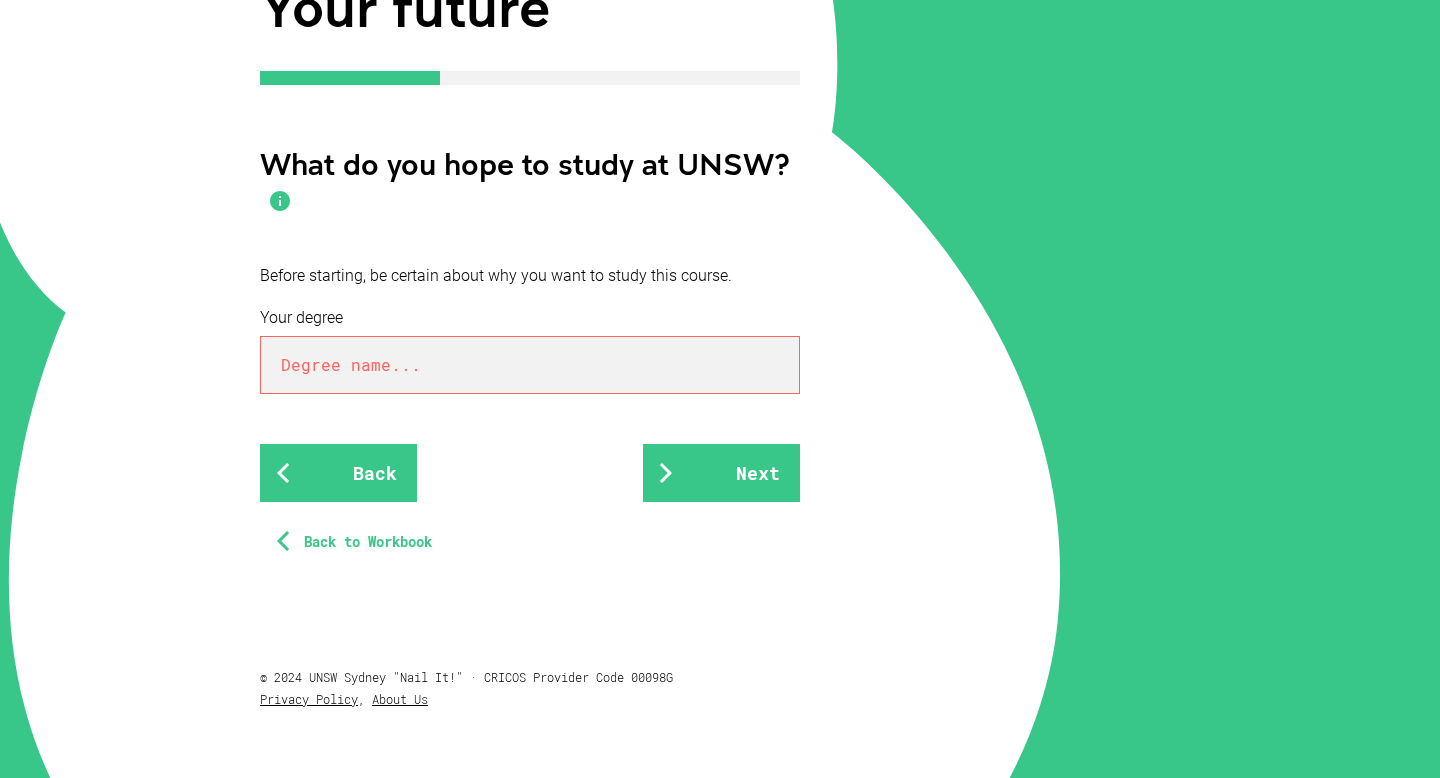 click on "Back to Workbook" at bounding box center (358, 542) 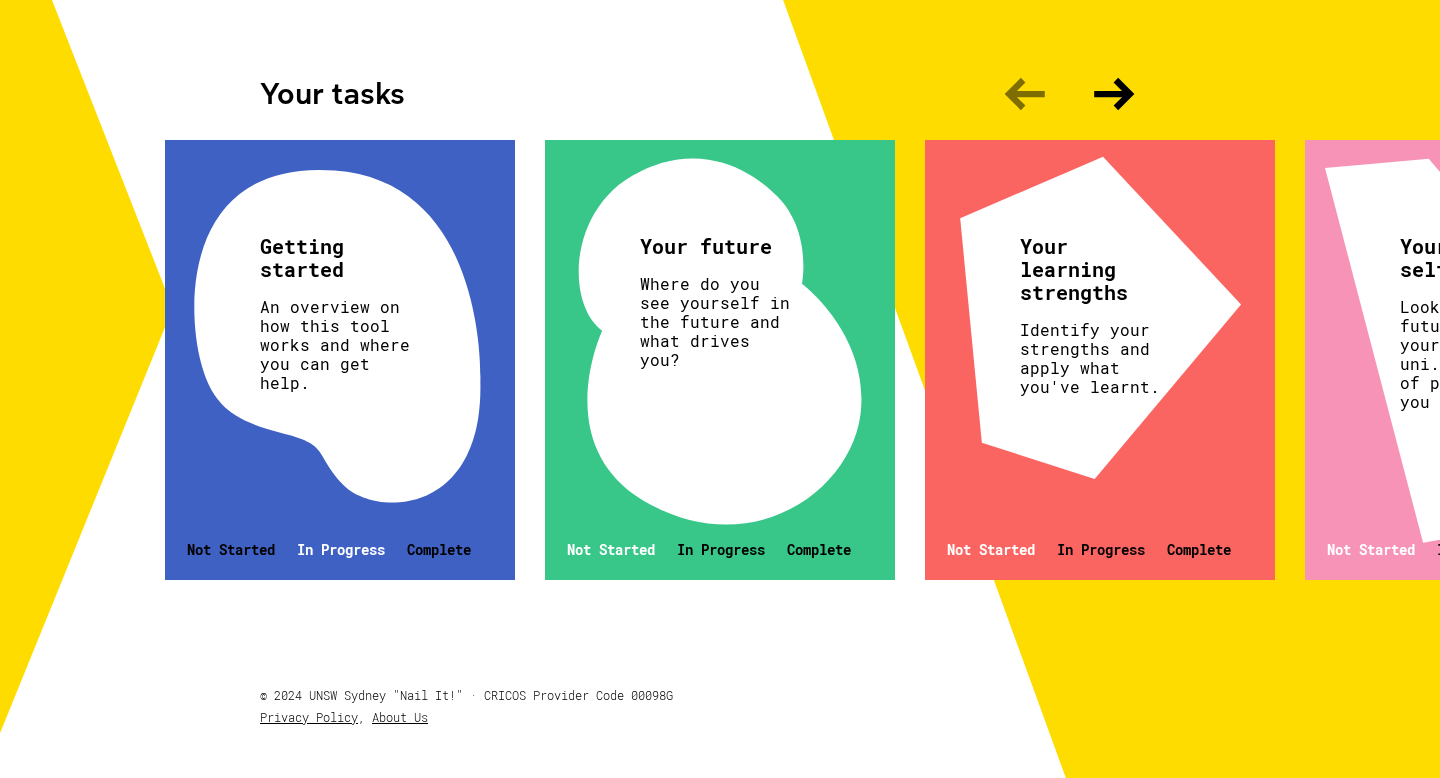 scroll, scrollTop: 590, scrollLeft: 0, axis: vertical 